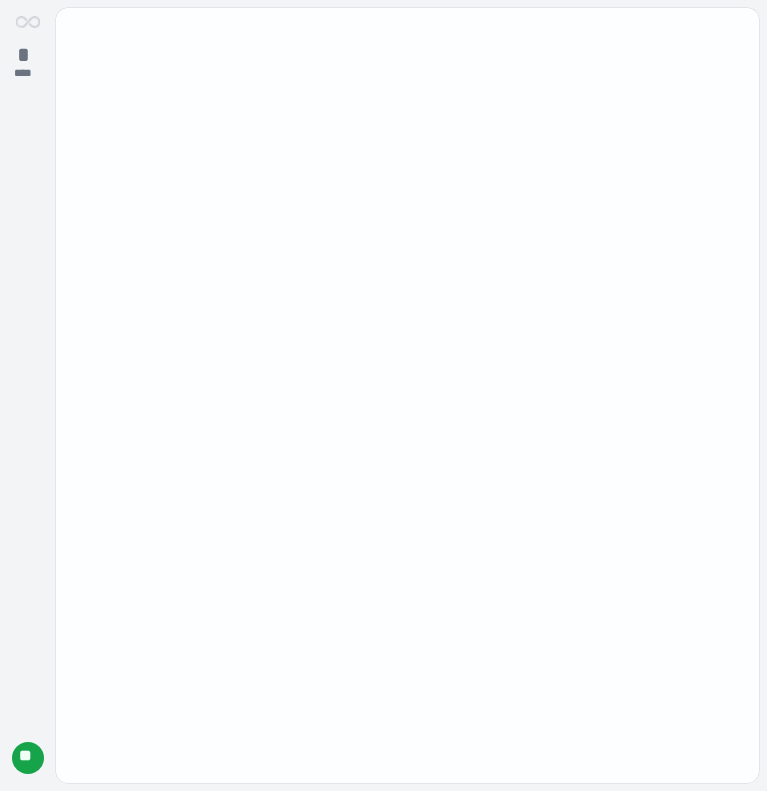 scroll, scrollTop: 0, scrollLeft: 0, axis: both 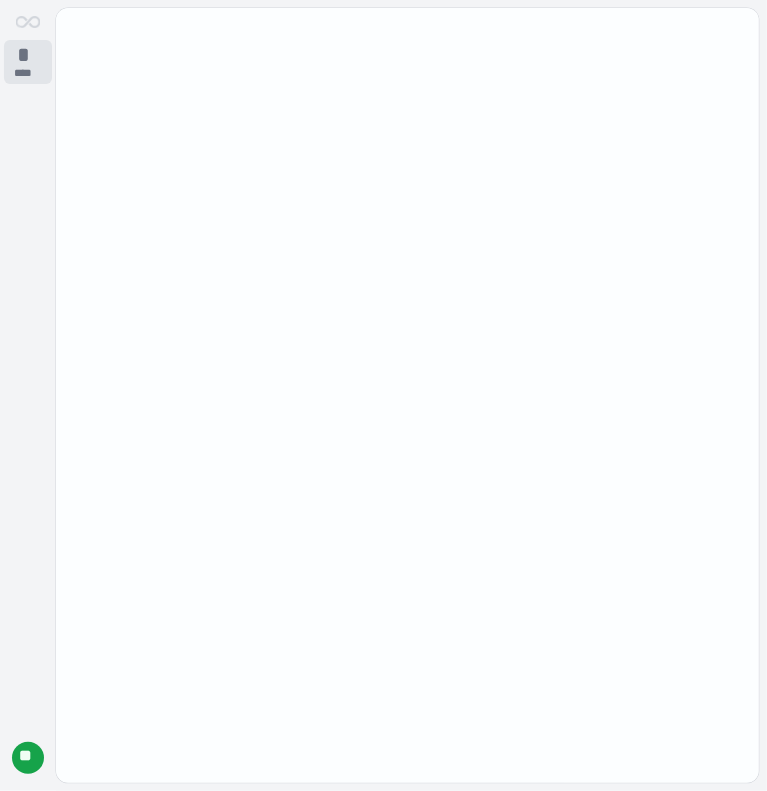 click on "****" at bounding box center (28, 73) 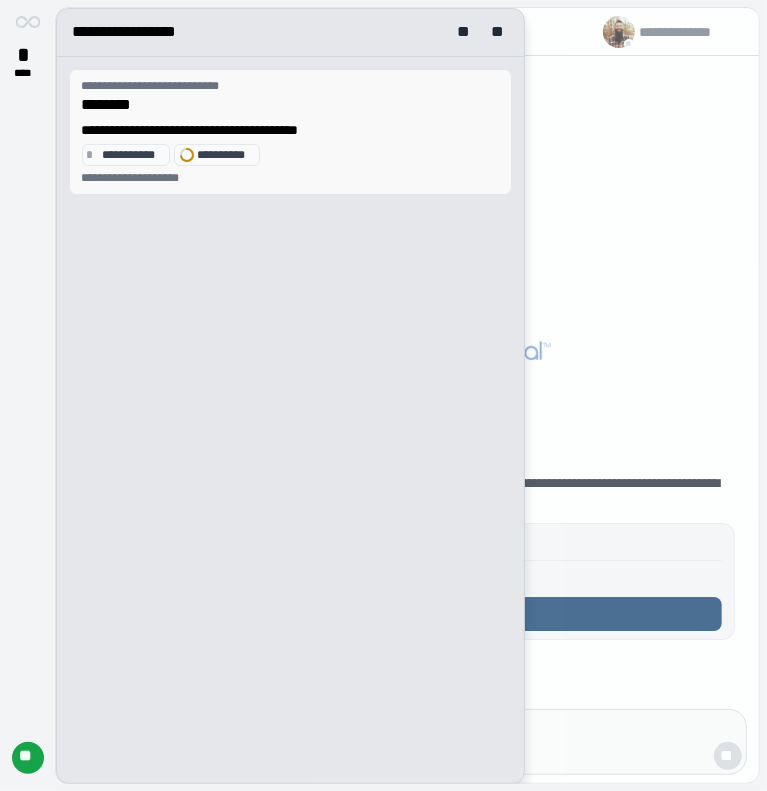click on "********" at bounding box center (291, 105) 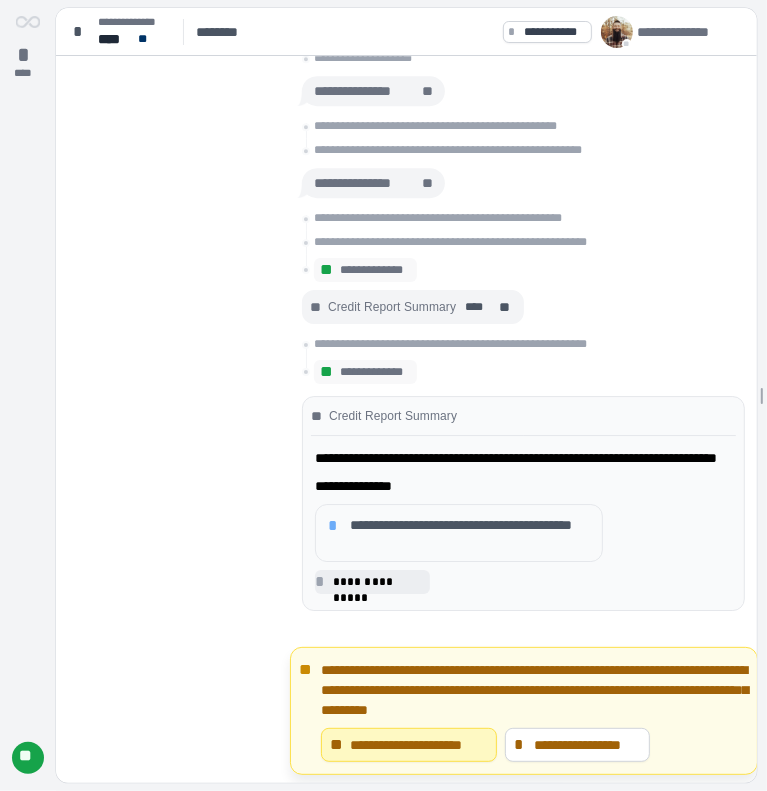 click on "**********" at bounding box center (523, 486) 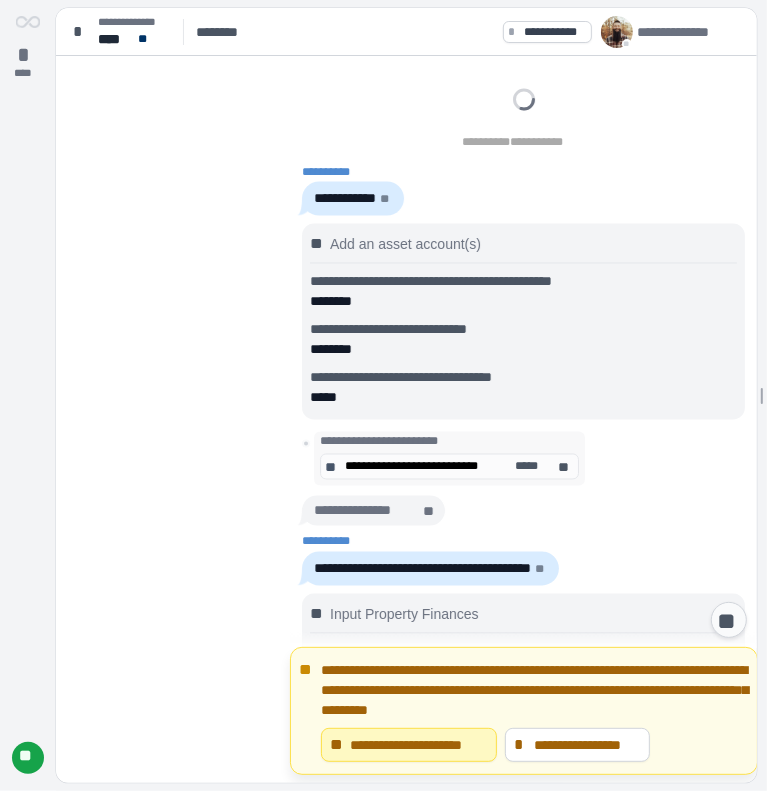 scroll, scrollTop: 1576, scrollLeft: 0, axis: vertical 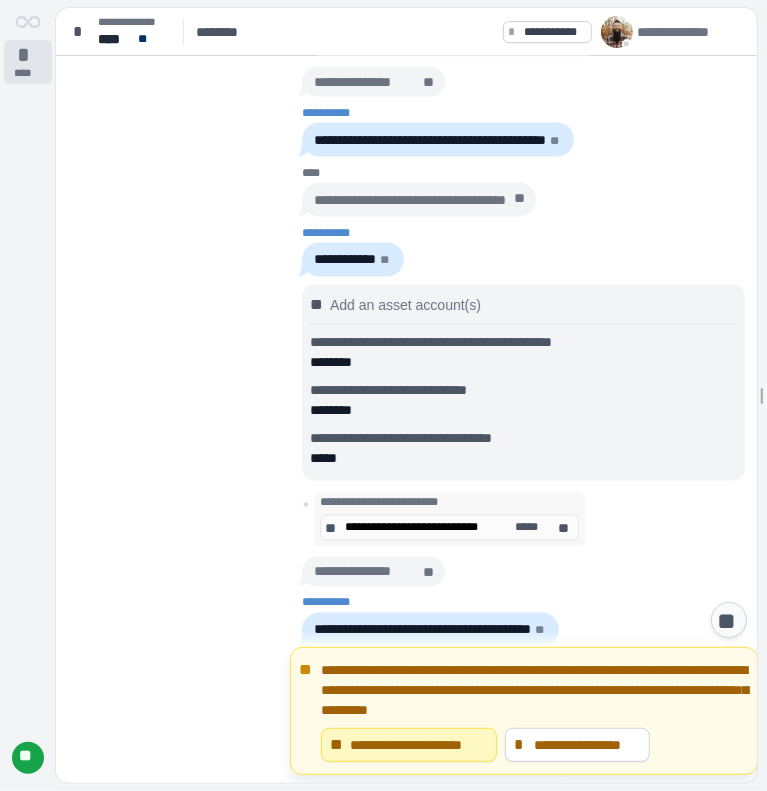 click on "*" at bounding box center [28, 55] 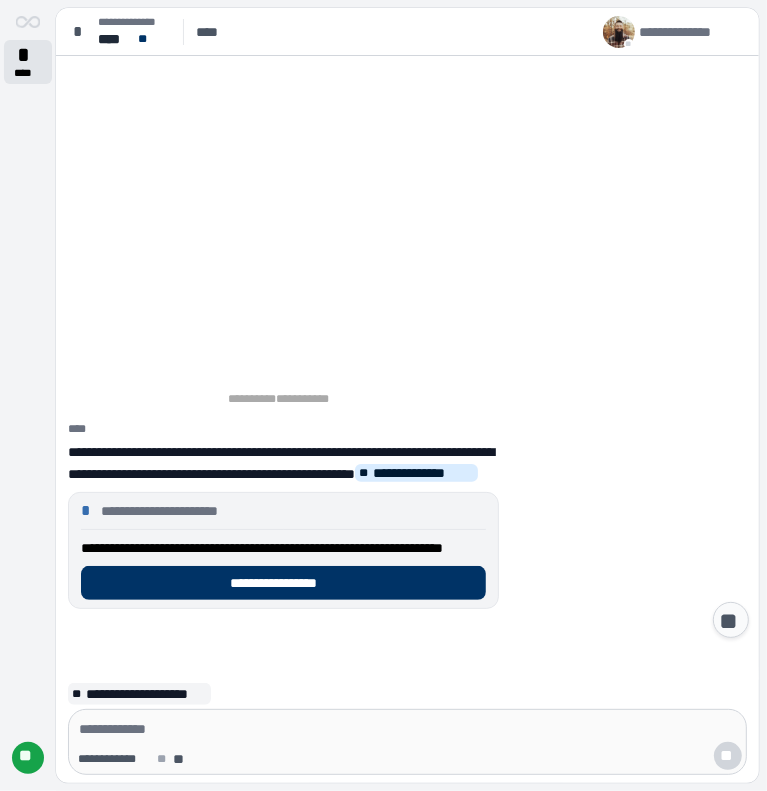 scroll, scrollTop: 0, scrollLeft: 0, axis: both 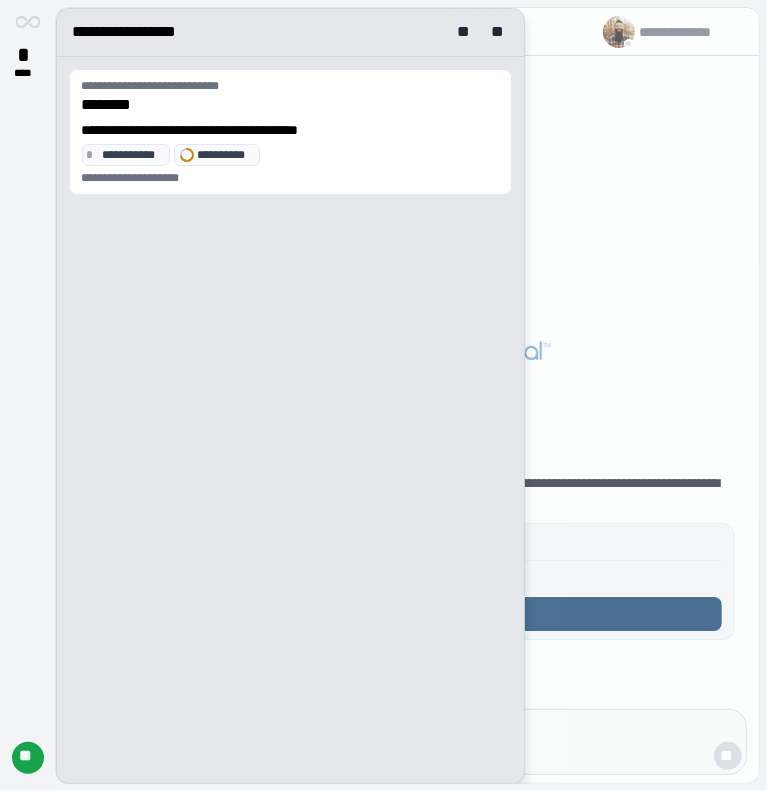 click at bounding box center [408, 396] 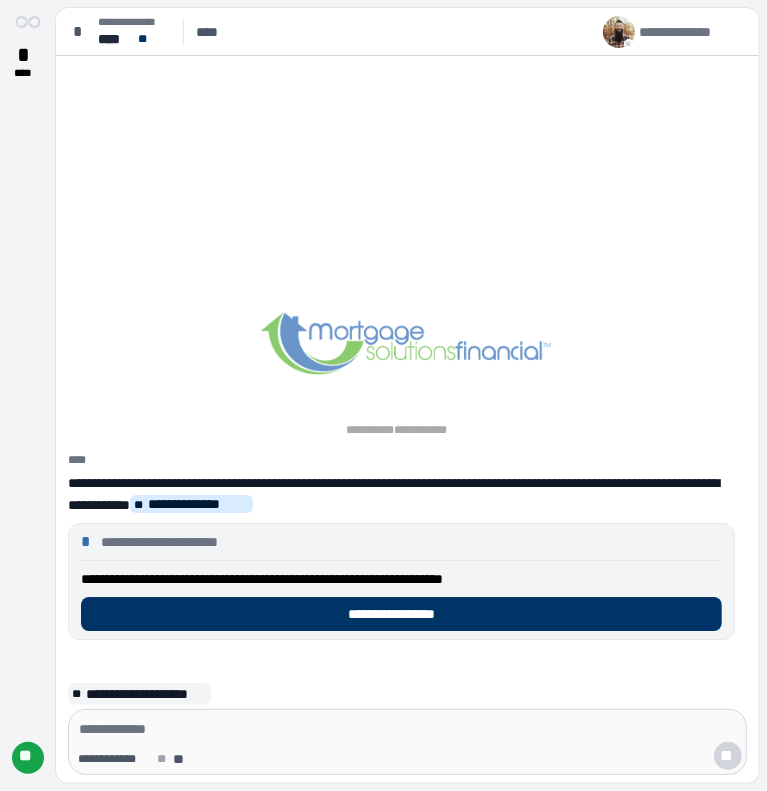click on "**********" at bounding box center [691, 32] 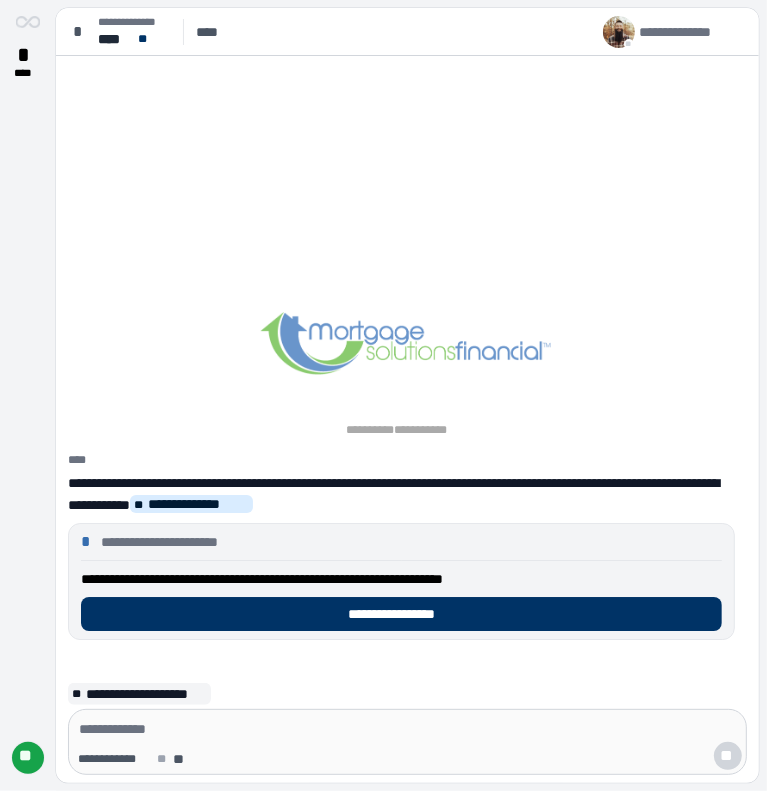 click on "**" at bounding box center (28, 758) 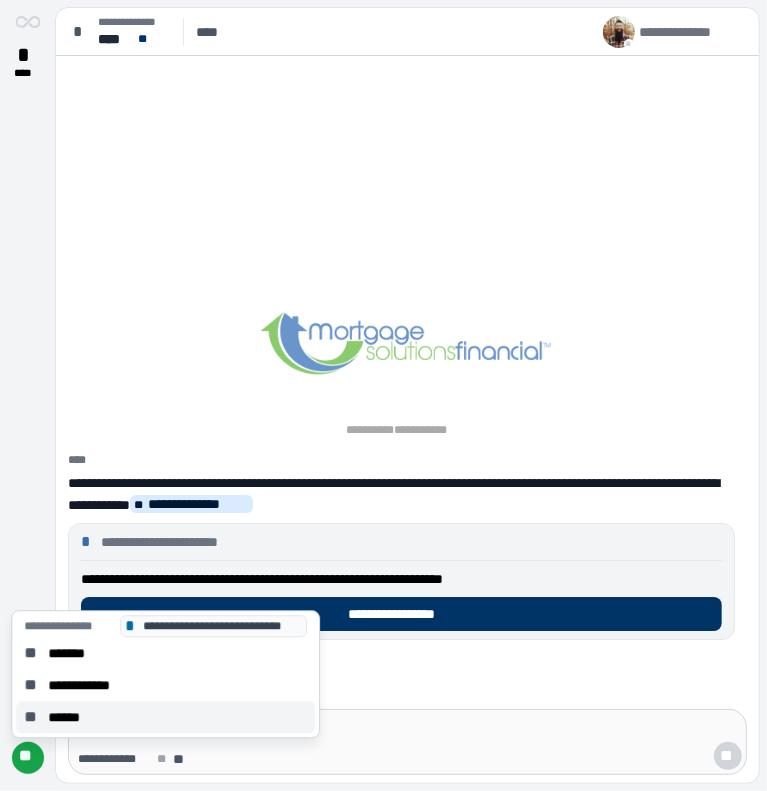 click on "******" at bounding box center [70, 717] 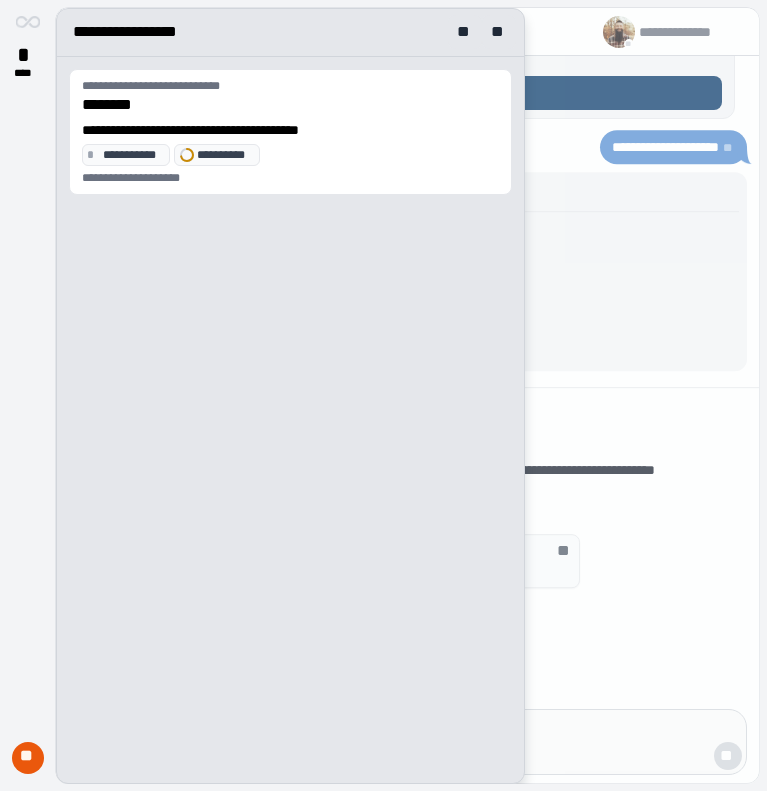 scroll, scrollTop: 0, scrollLeft: 0, axis: both 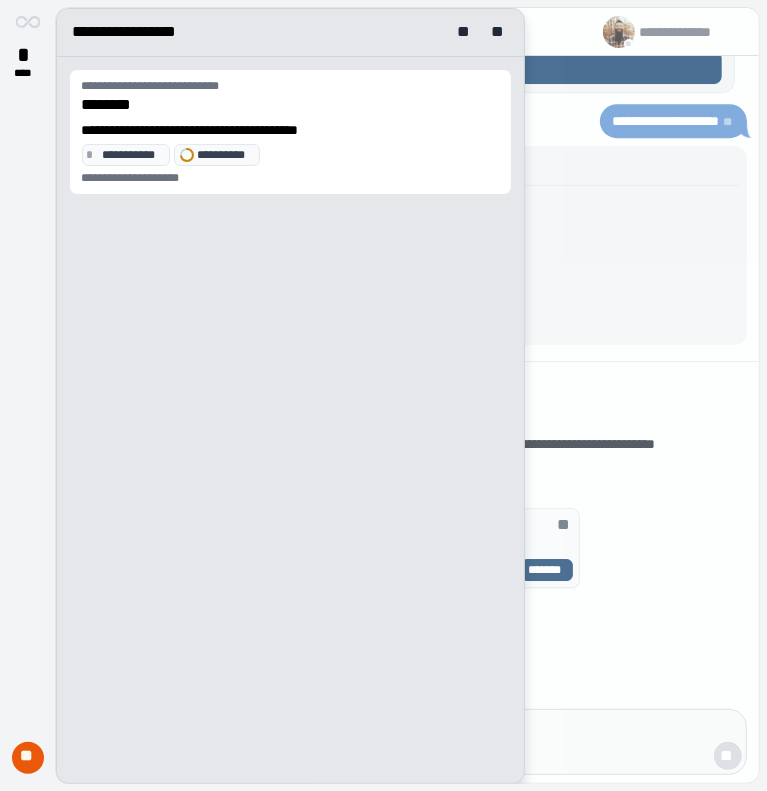 click at bounding box center [408, 396] 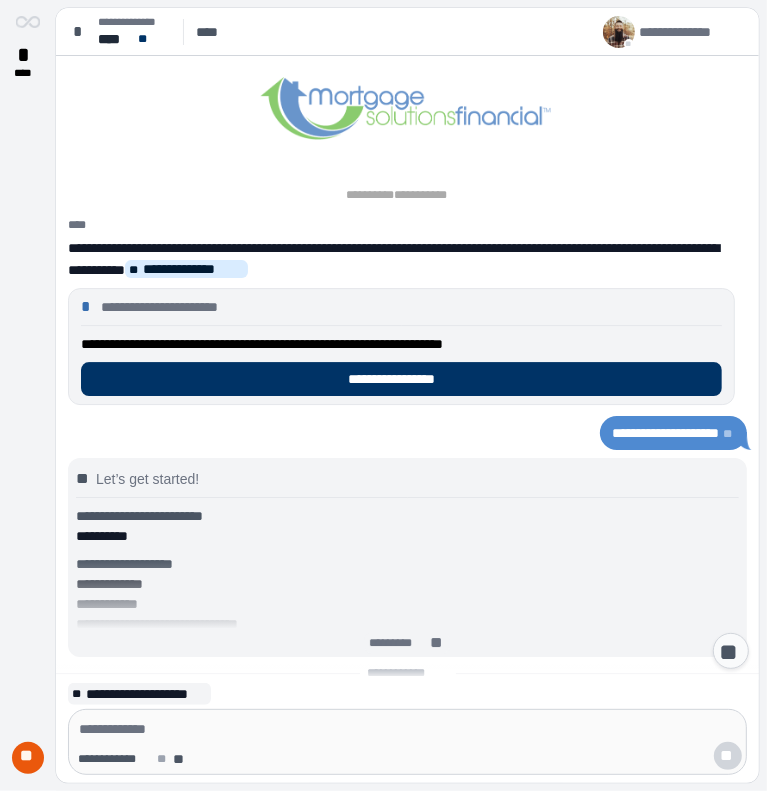 scroll, scrollTop: 0, scrollLeft: 0, axis: both 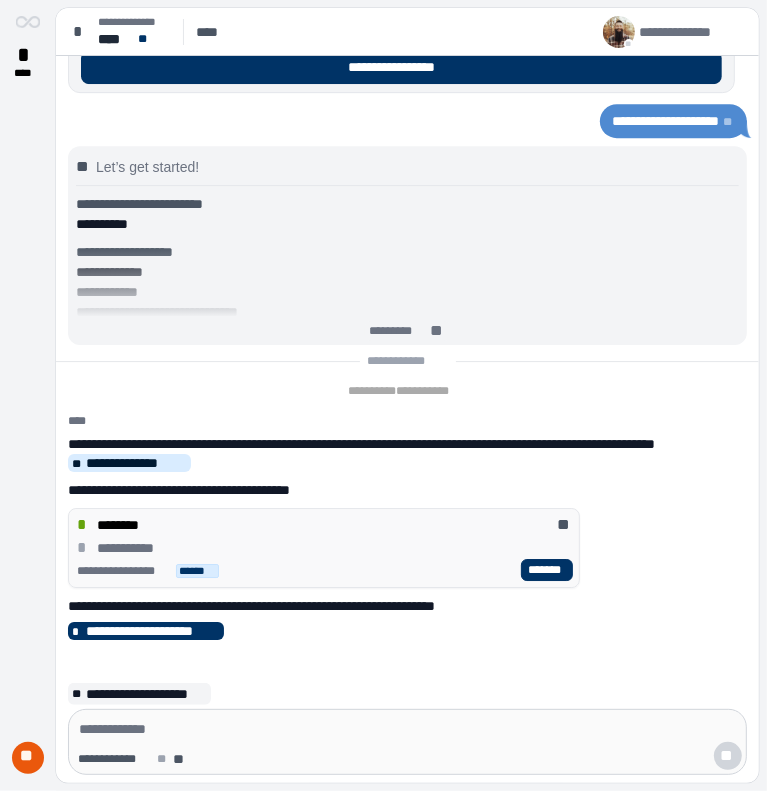 click on "**********" at bounding box center (324, 548) 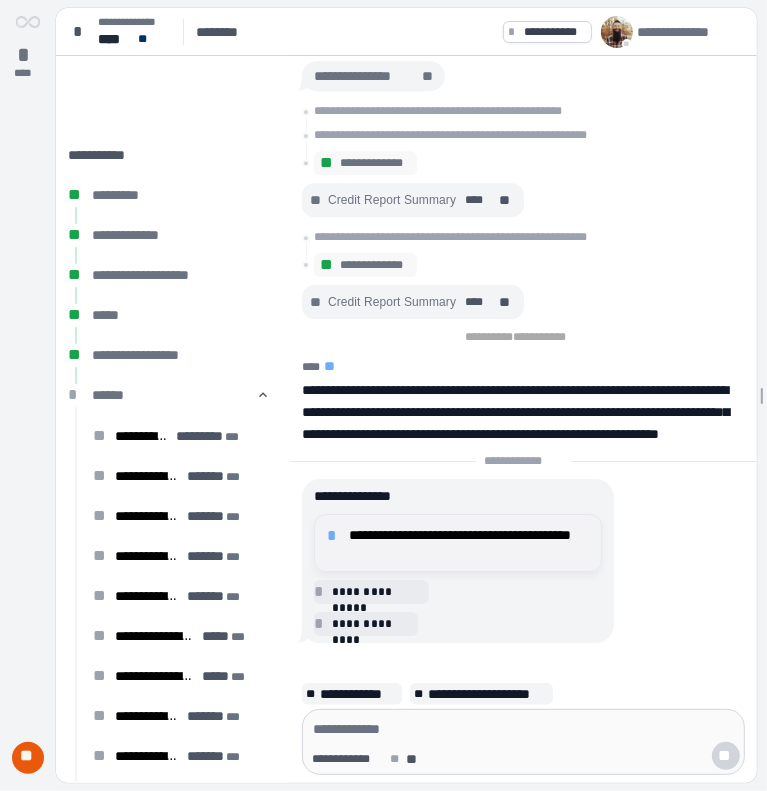 click on "**********" at bounding box center [469, 543] 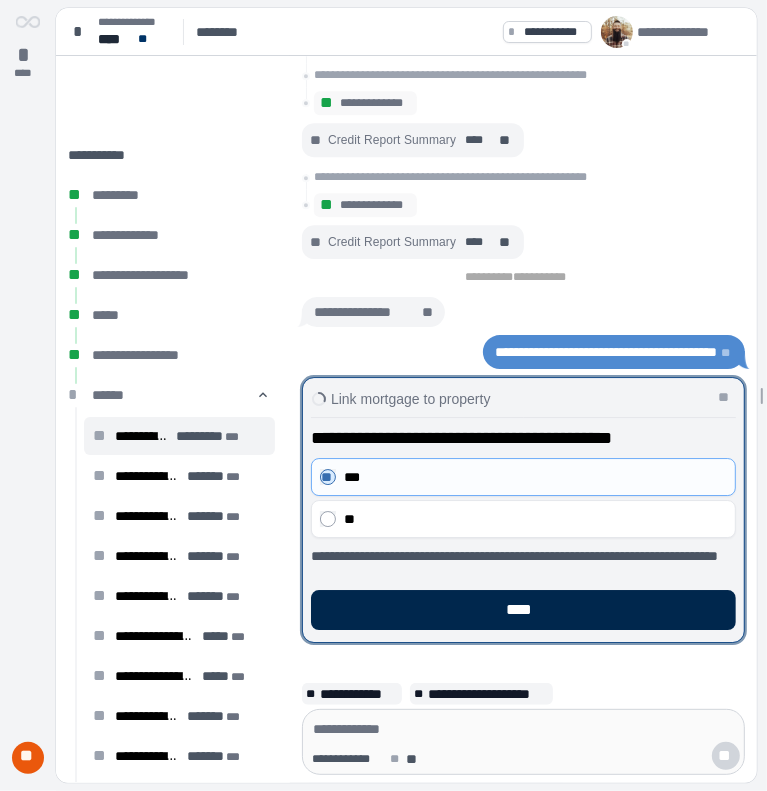 click on "****" at bounding box center [523, 610] 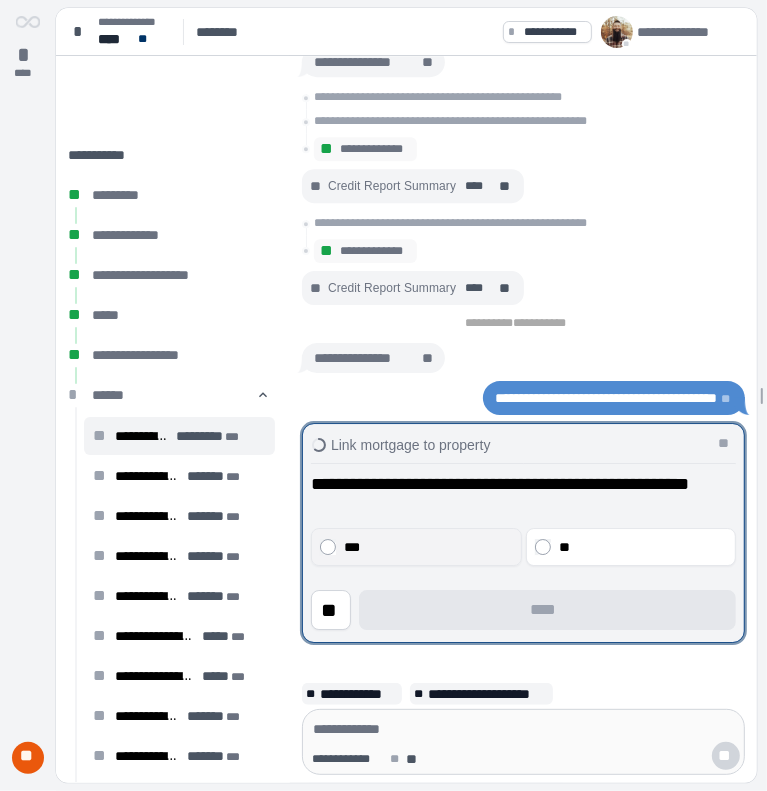 click on "***" at bounding box center [426, 547] 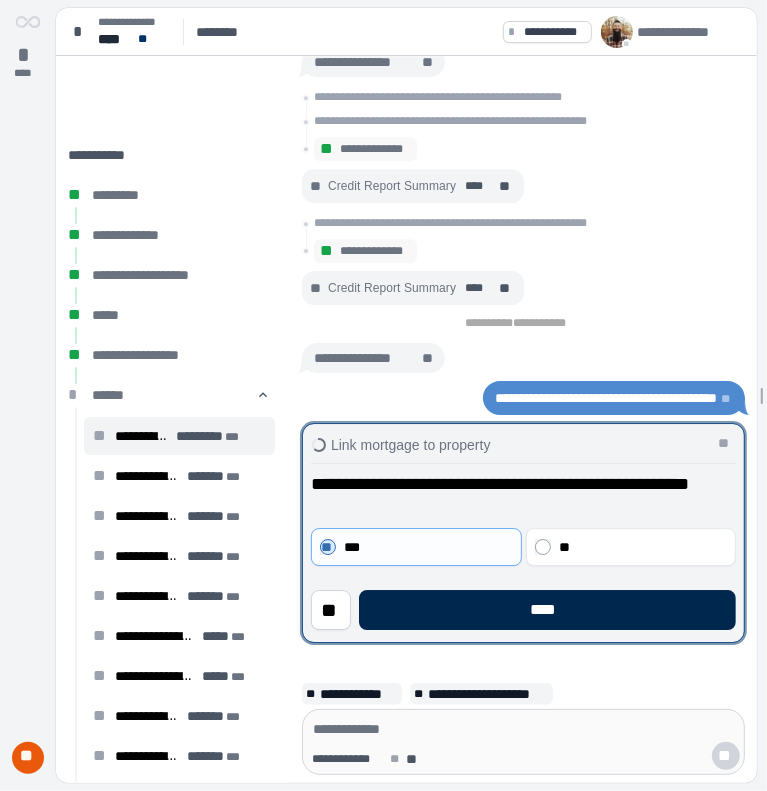 click on "****" at bounding box center [547, 610] 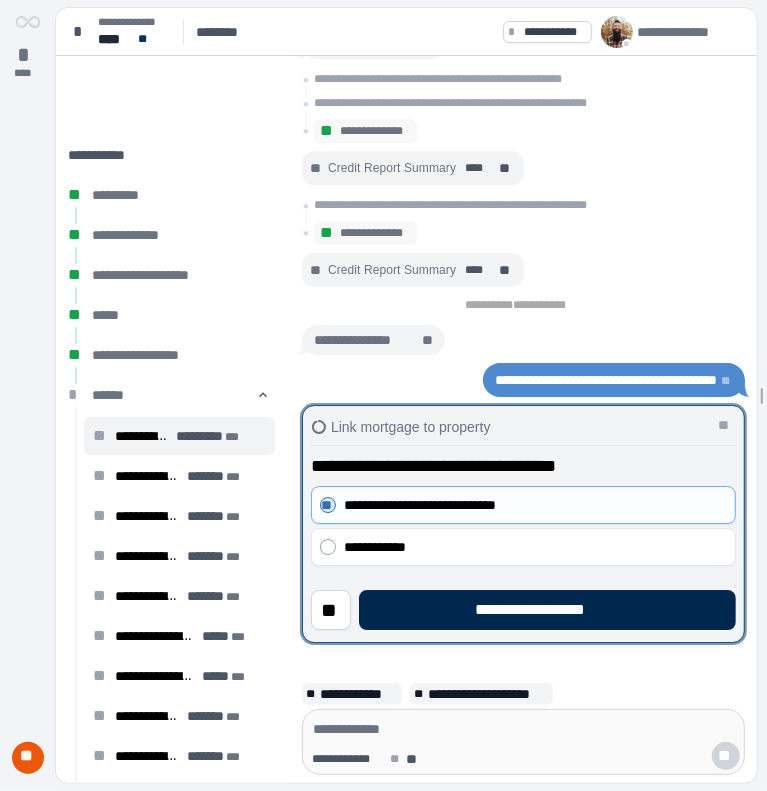click on "**********" at bounding box center [547, 610] 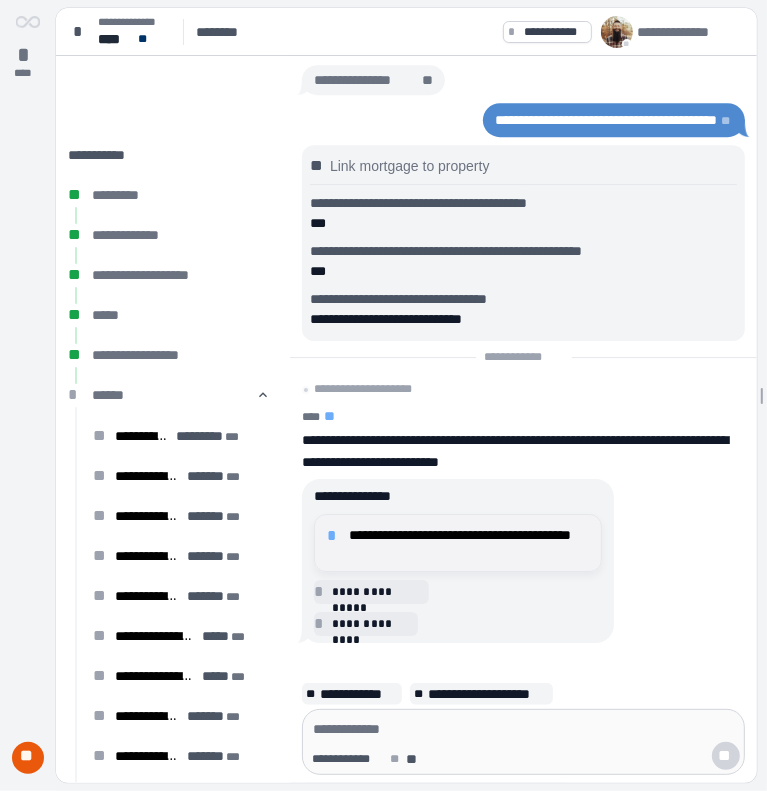 click on "**********" at bounding box center [469, 543] 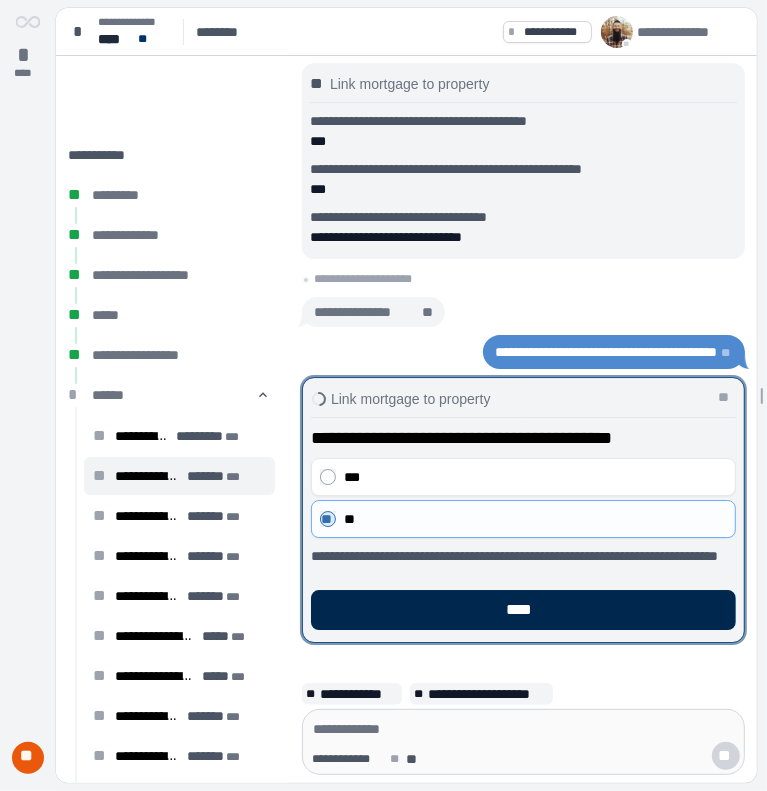 click on "****" at bounding box center [523, 610] 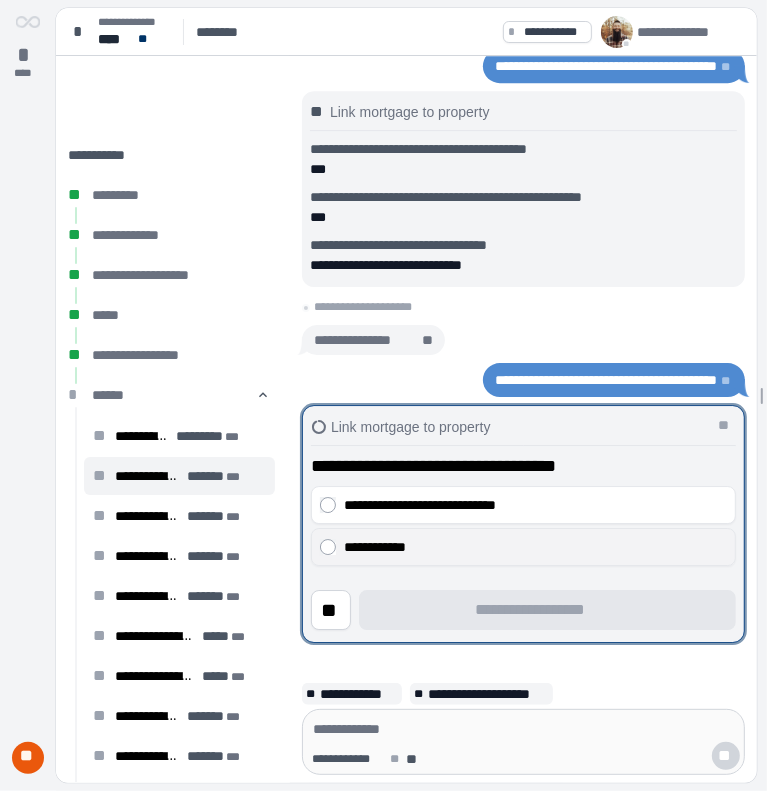 click on "**********" at bounding box center [531, 547] 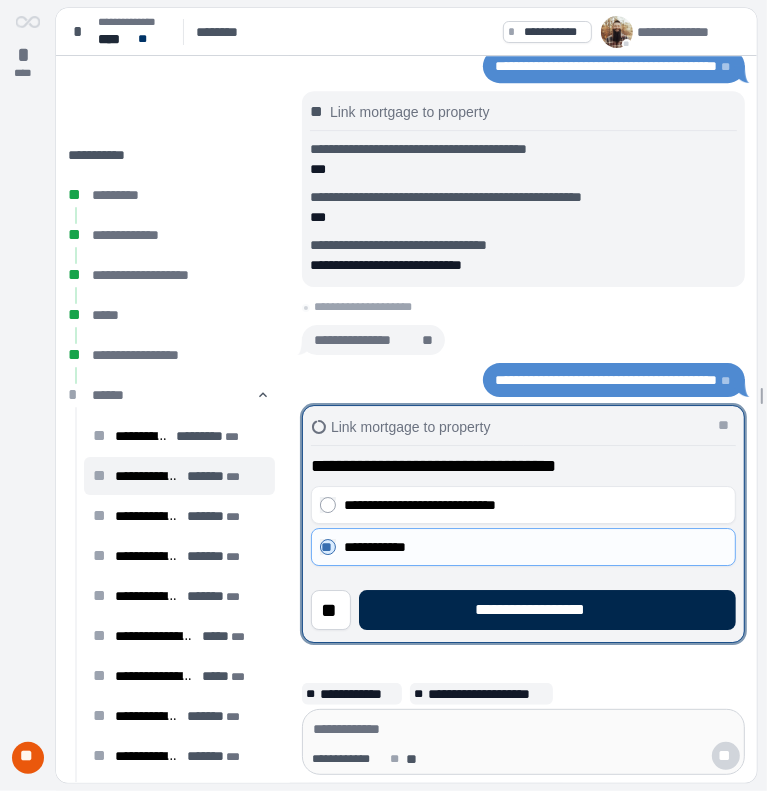 click on "**********" at bounding box center [547, 610] 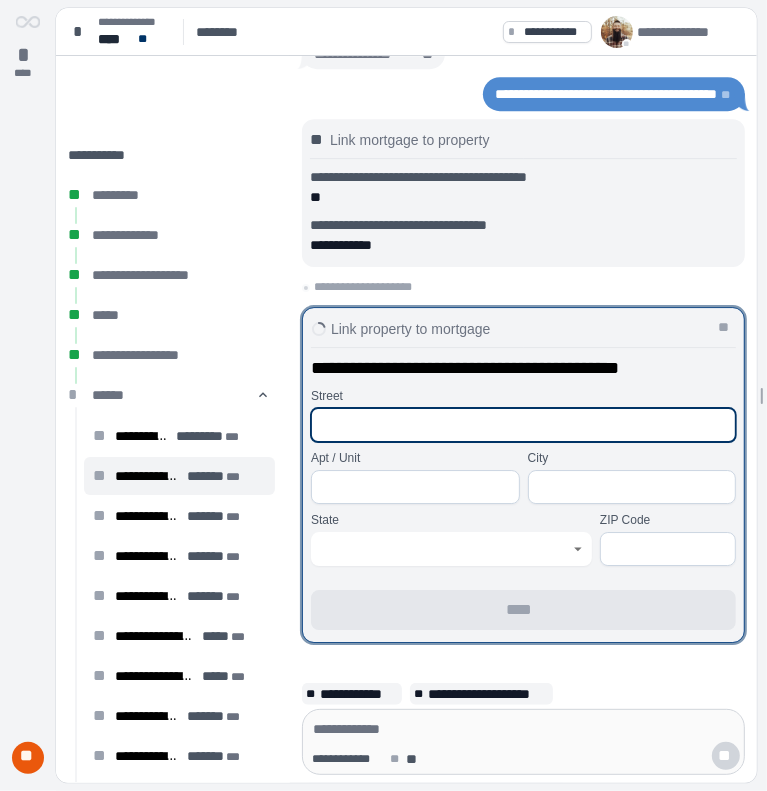 click at bounding box center [523, 425] 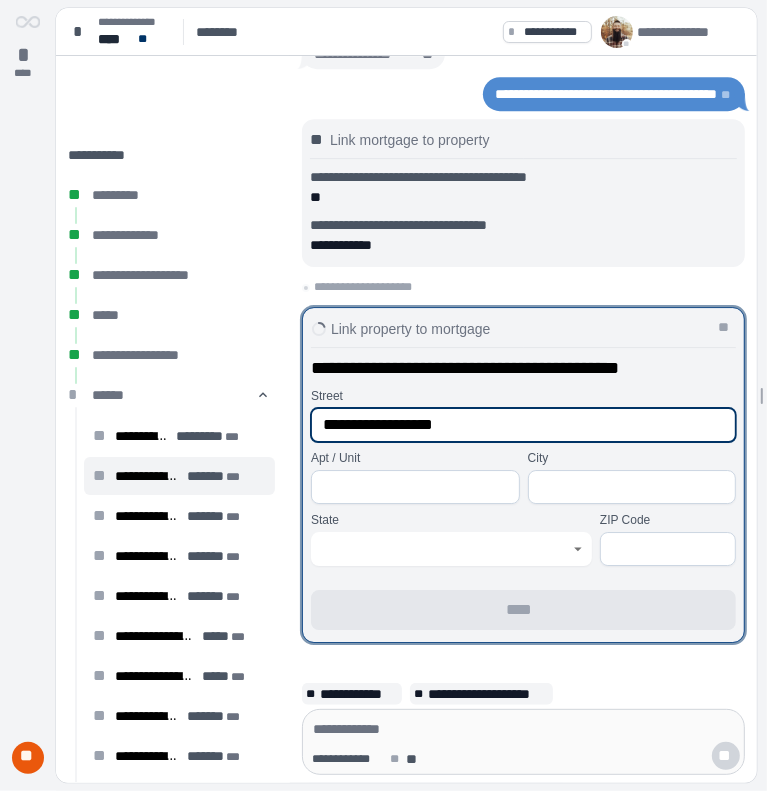 type on "**********" 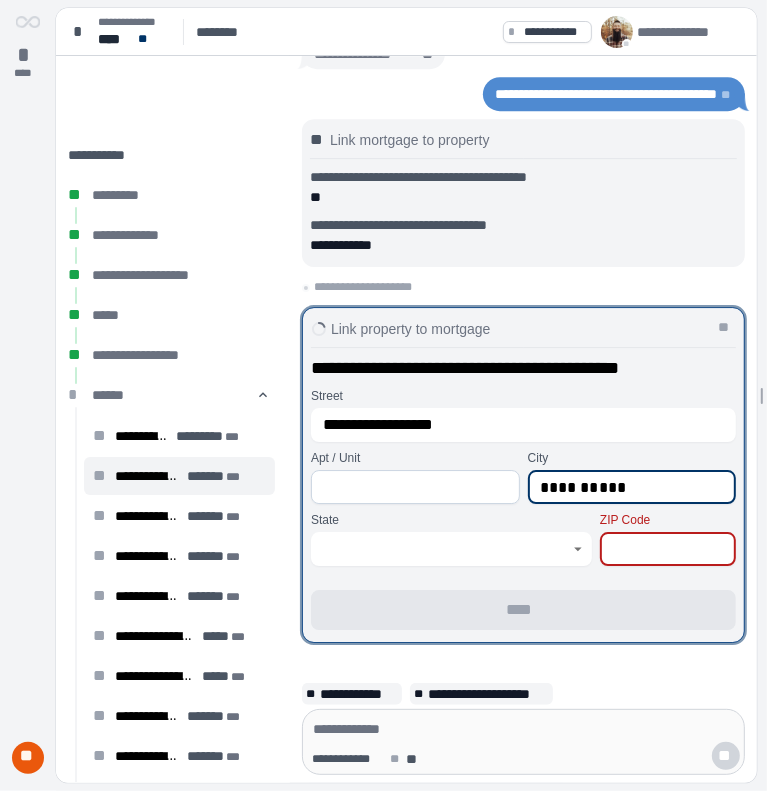 type on "**********" 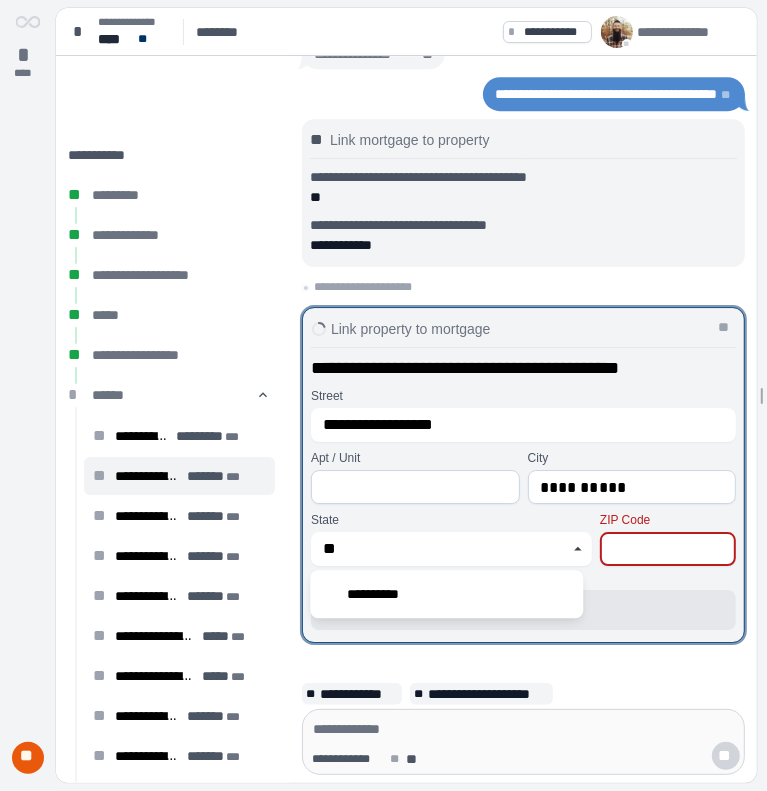 type on "**********" 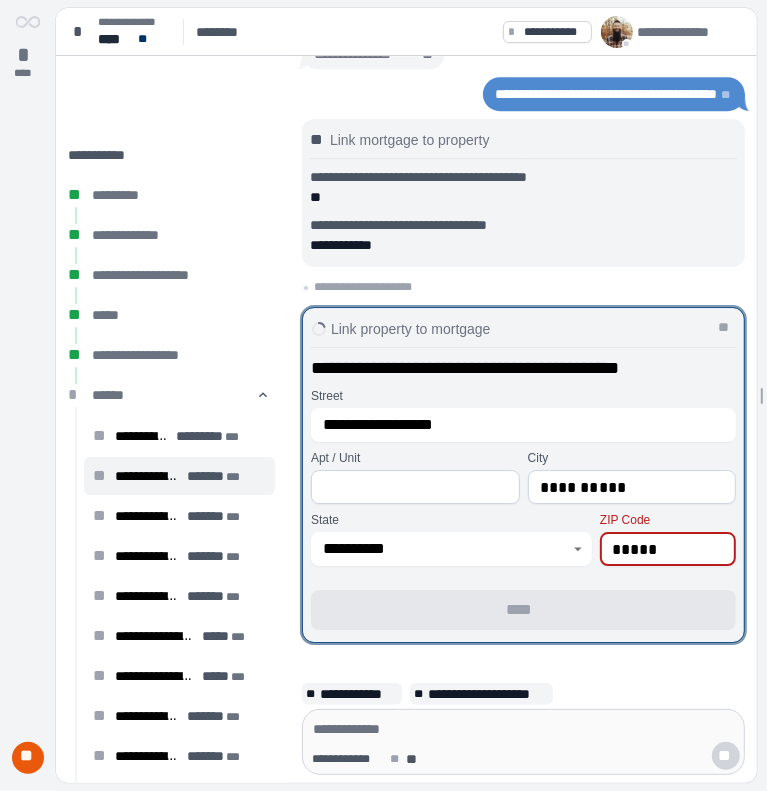 type on "*****" 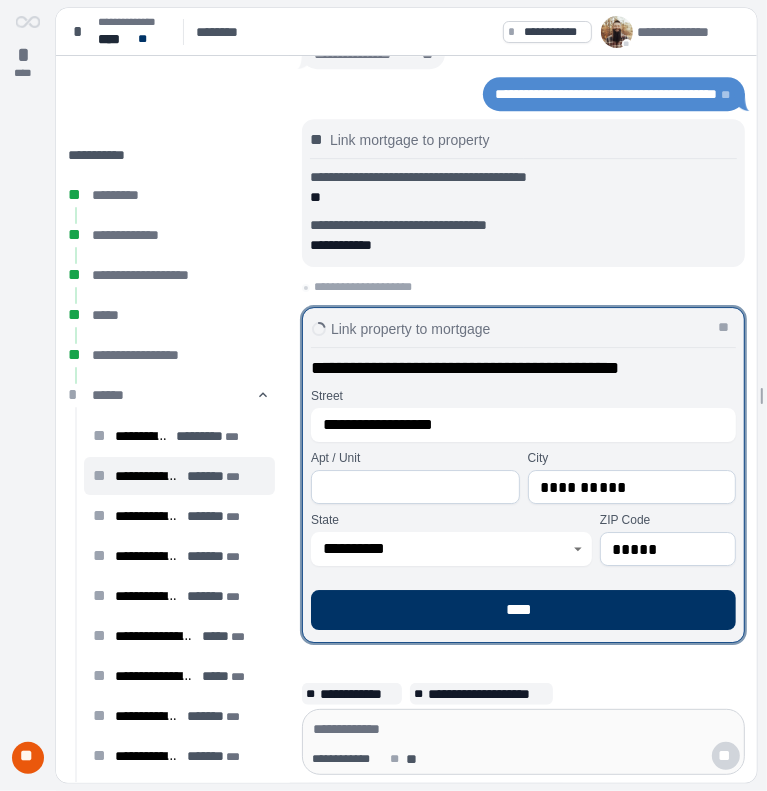type 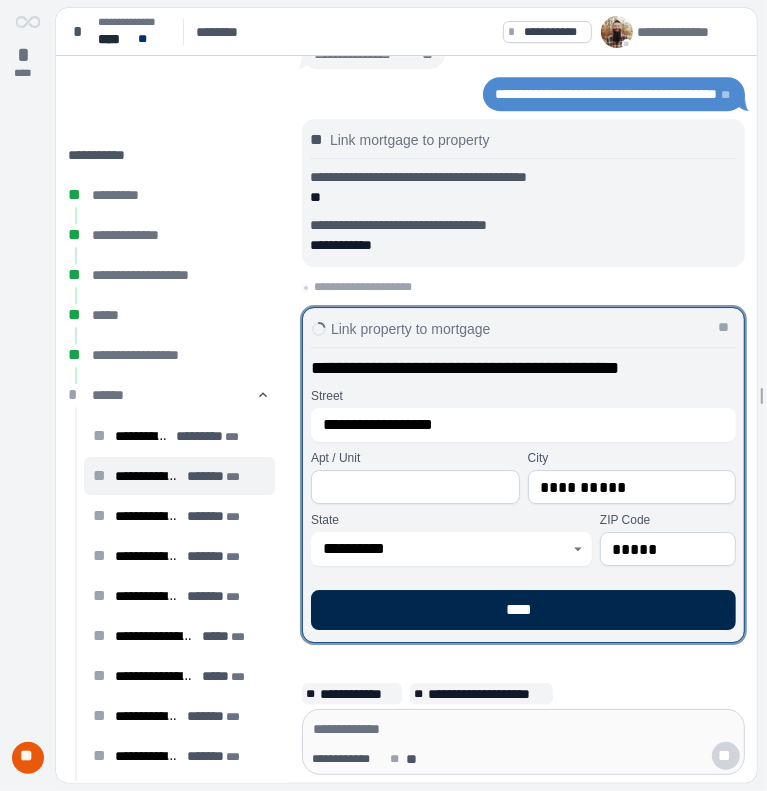 click on "****" at bounding box center (523, 610) 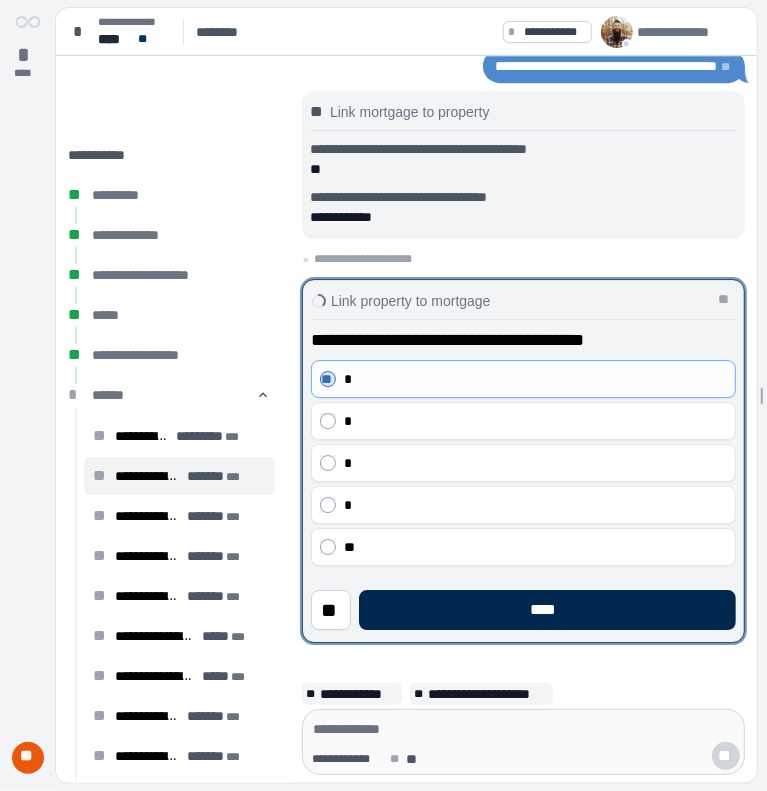 click on "****" at bounding box center [547, 610] 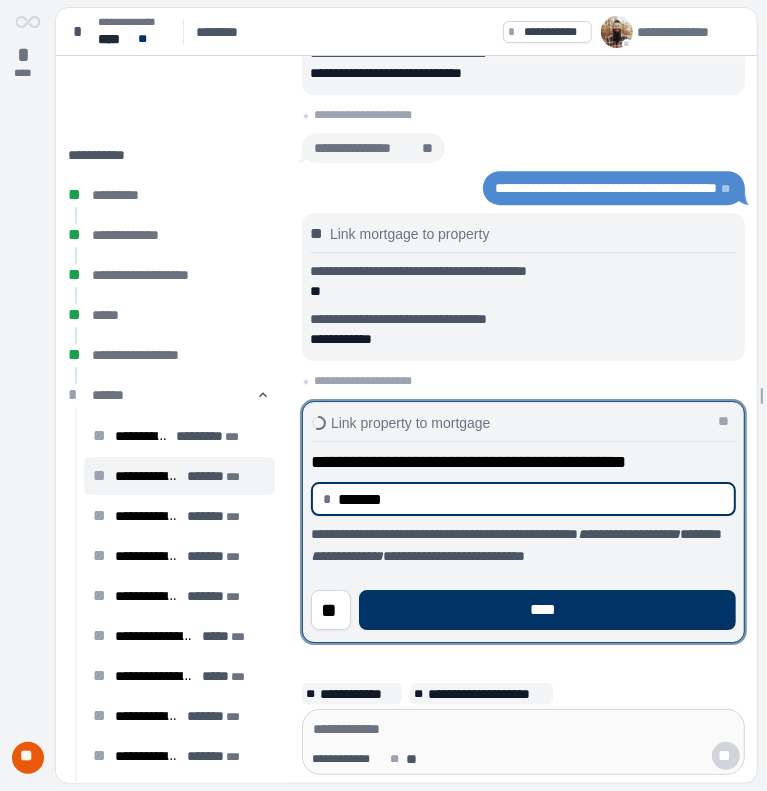 type on "*******" 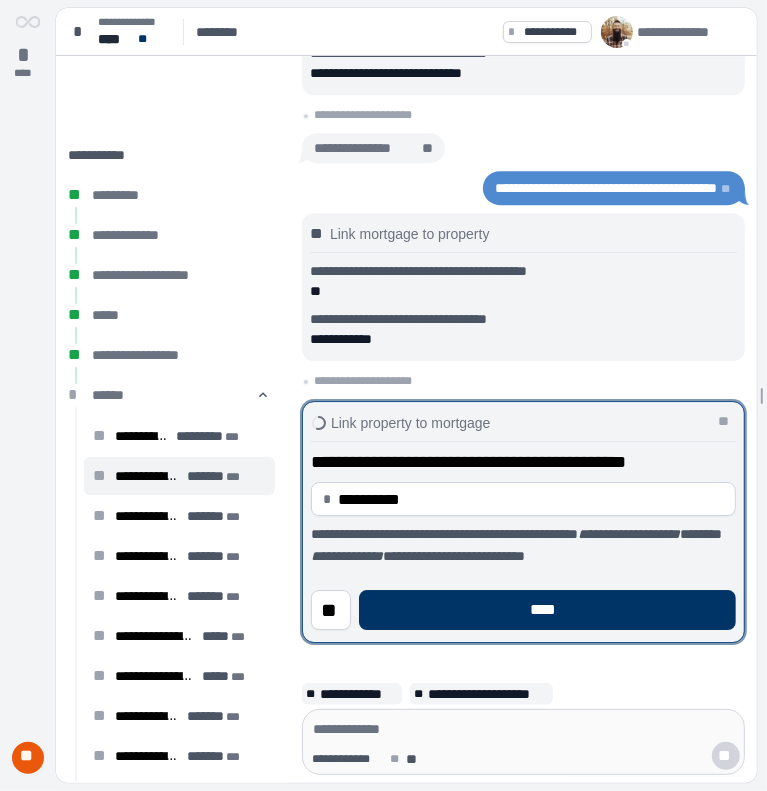 type 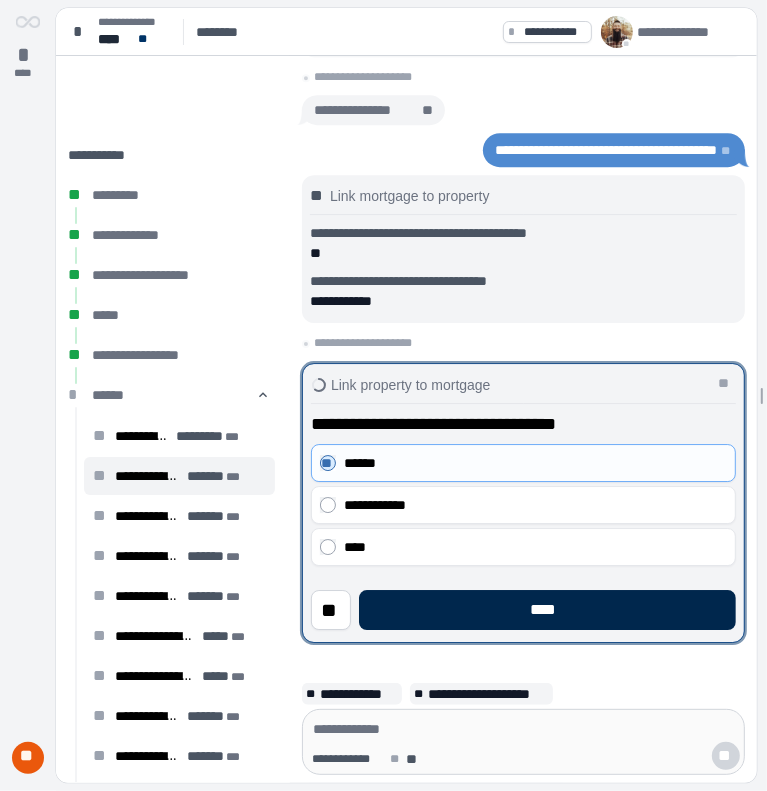 click on "****" at bounding box center (547, 610) 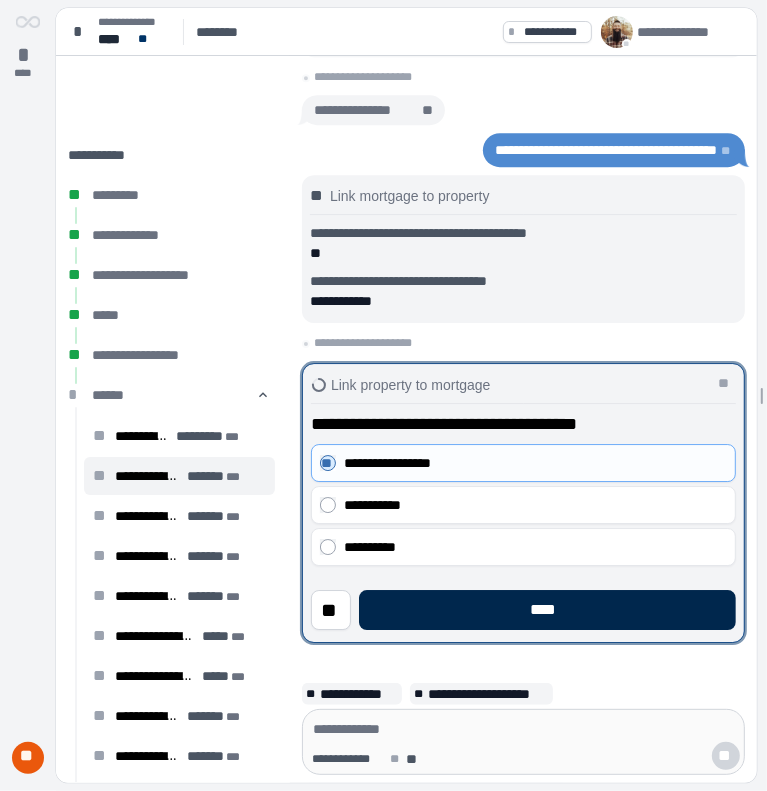 click on "****" at bounding box center (547, 610) 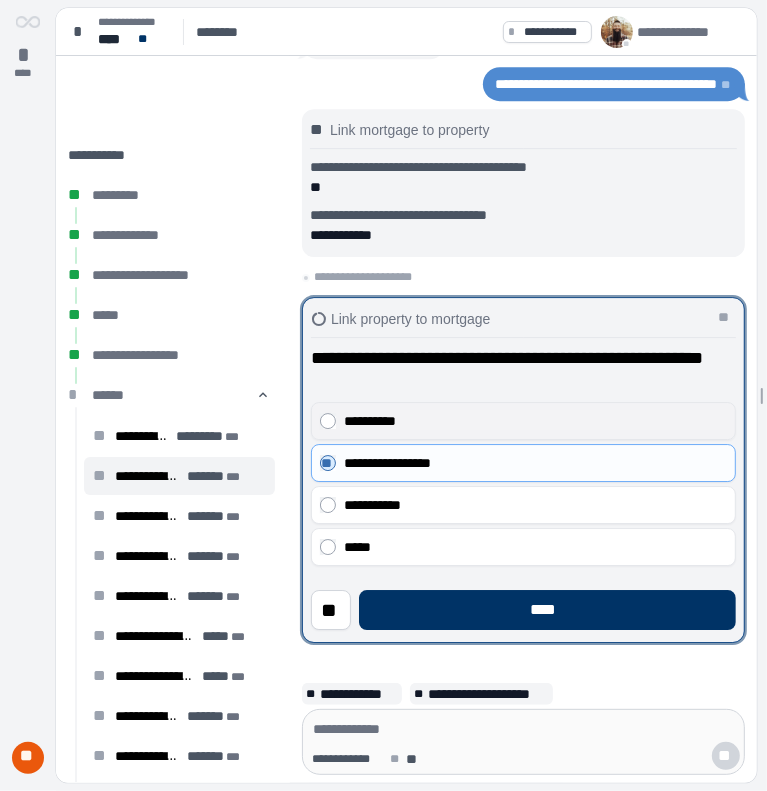 click on "**********" at bounding box center [523, 421] 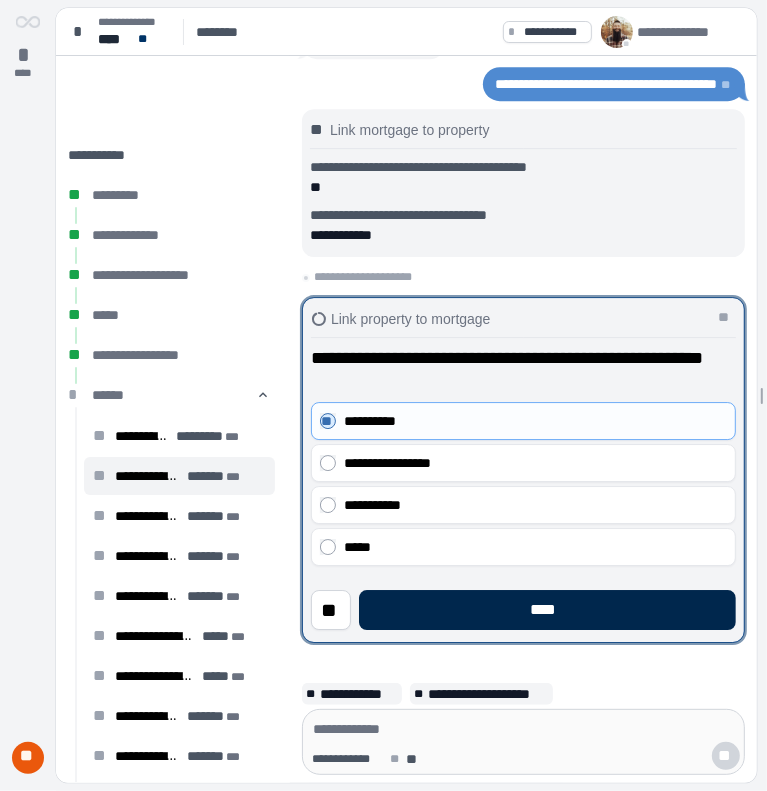 click on "****" at bounding box center (547, 610) 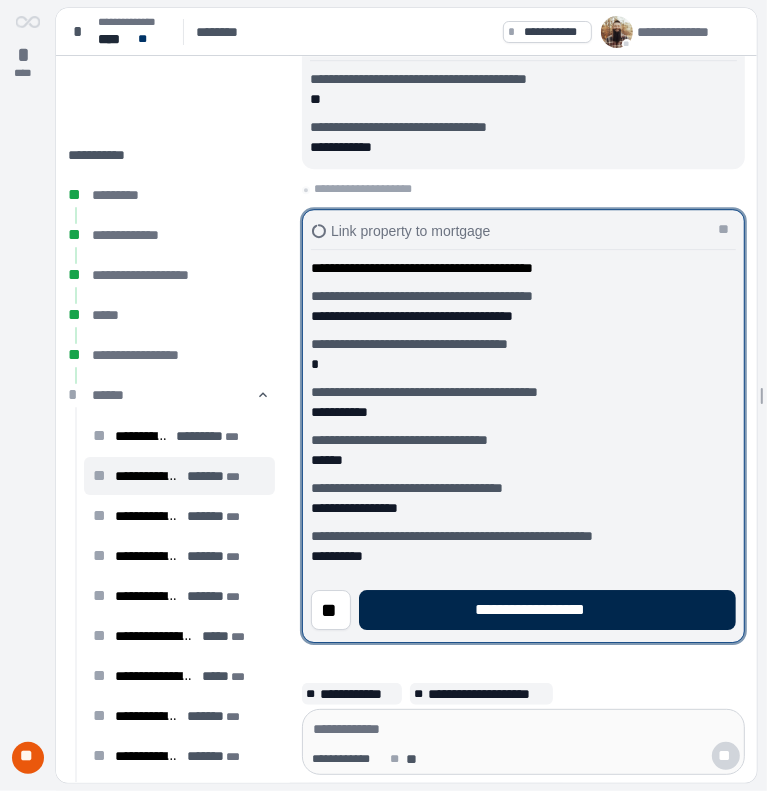 click on "**********" at bounding box center [547, 610] 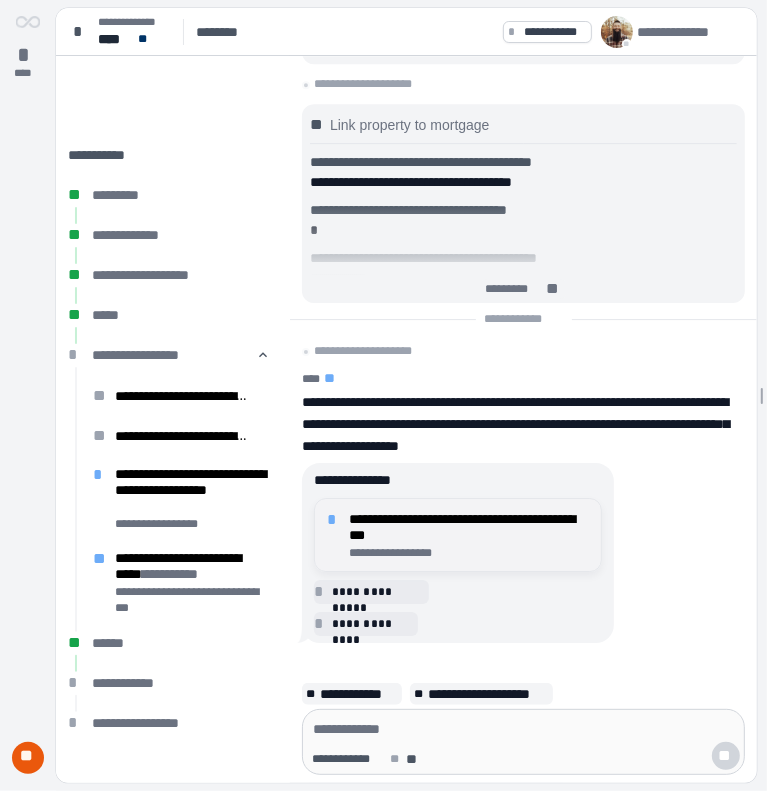 click on "**********" at bounding box center (469, 527) 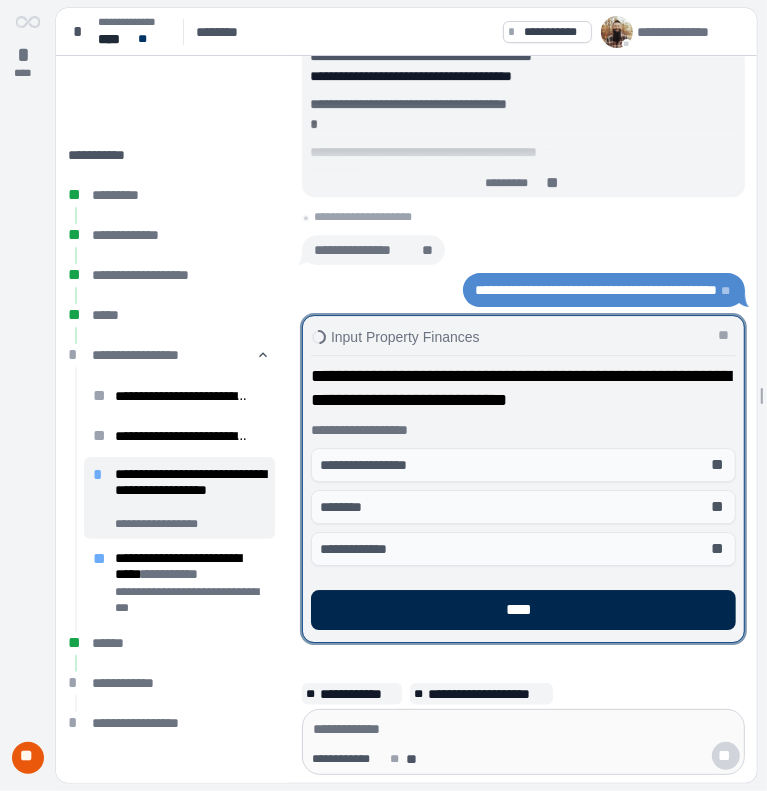 click on "****" at bounding box center [523, 610] 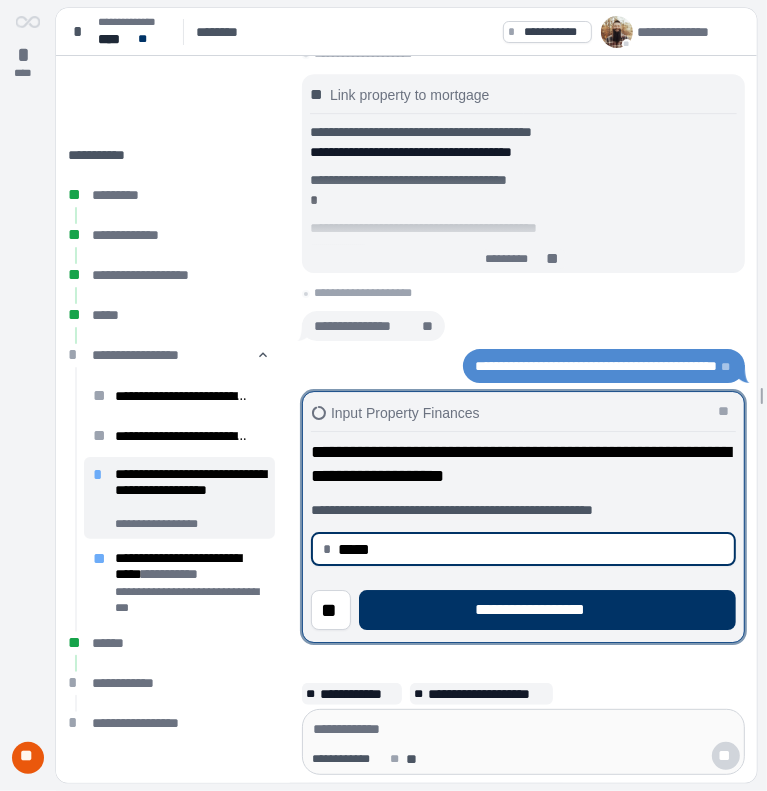 type on "********" 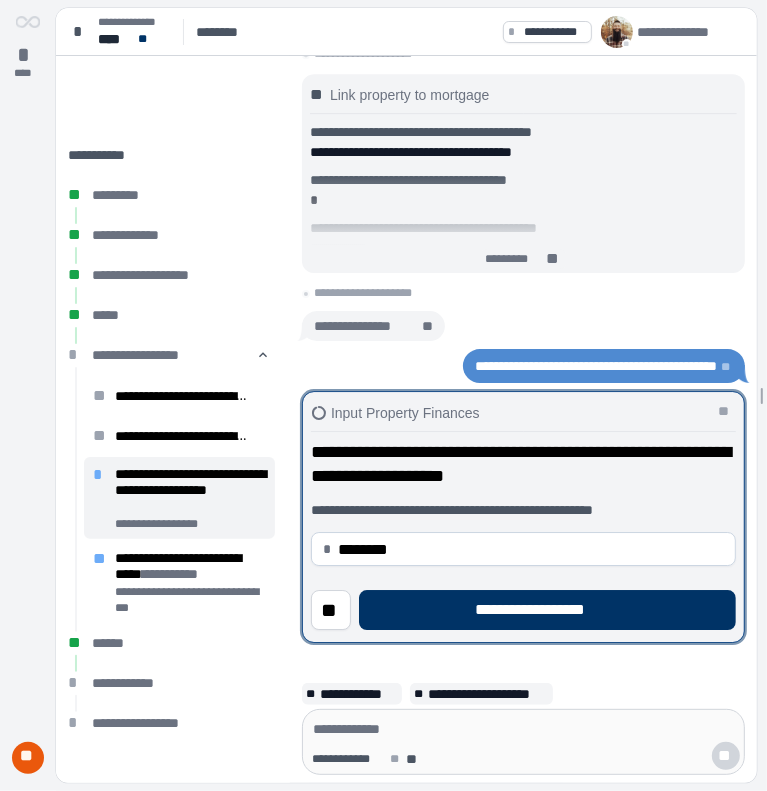 click on "**********" at bounding box center (547, 610) 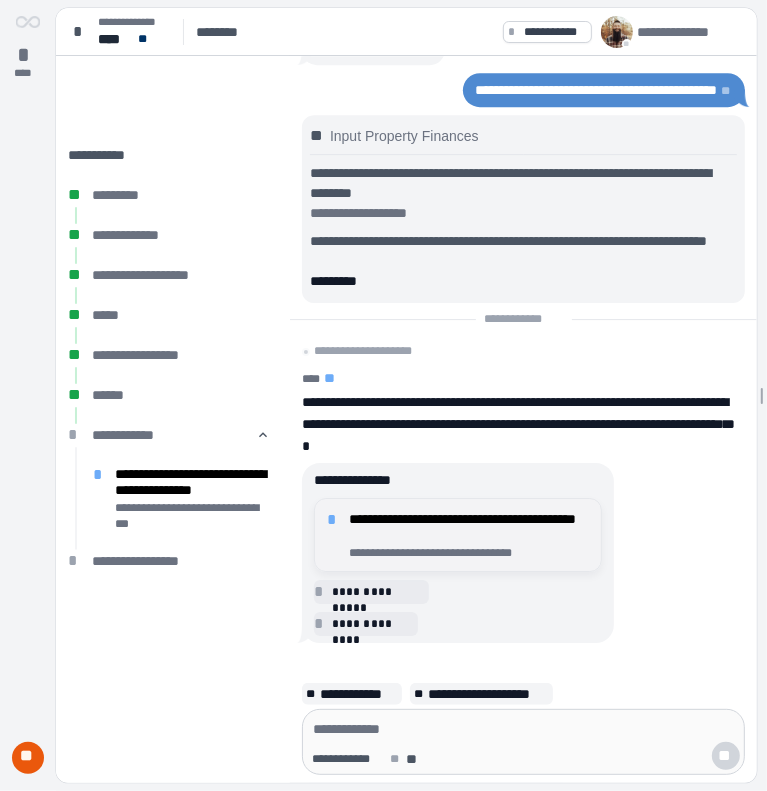 click on "**********" at bounding box center [469, 527] 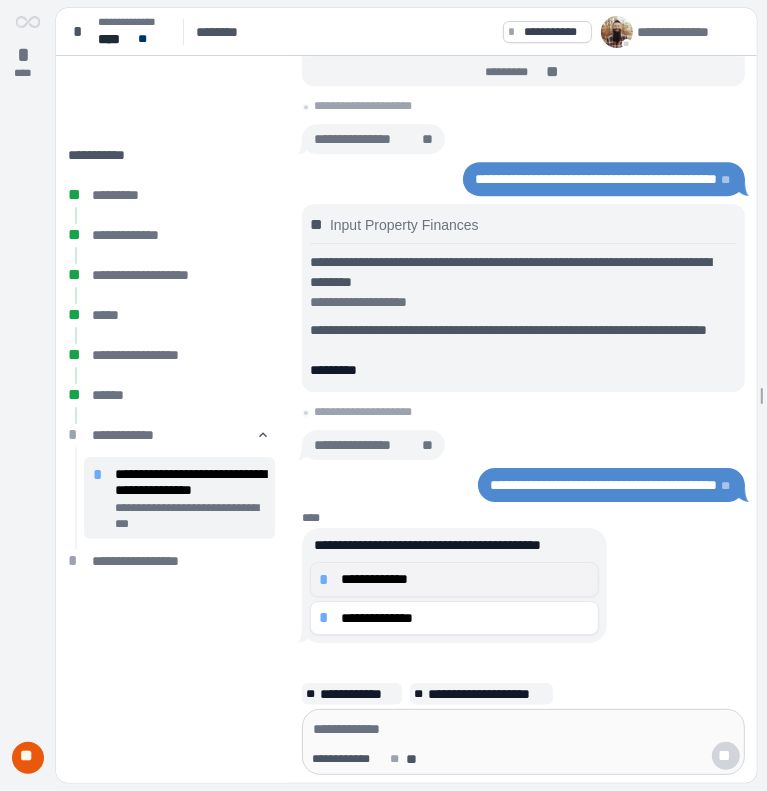 click on "**********" at bounding box center (465, 579) 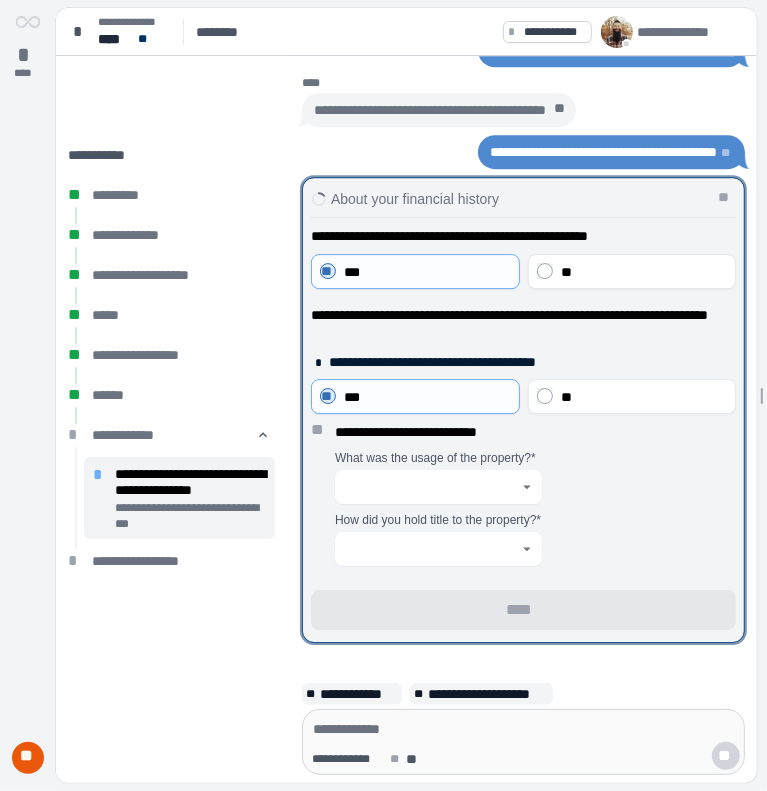 click at bounding box center [438, 487] 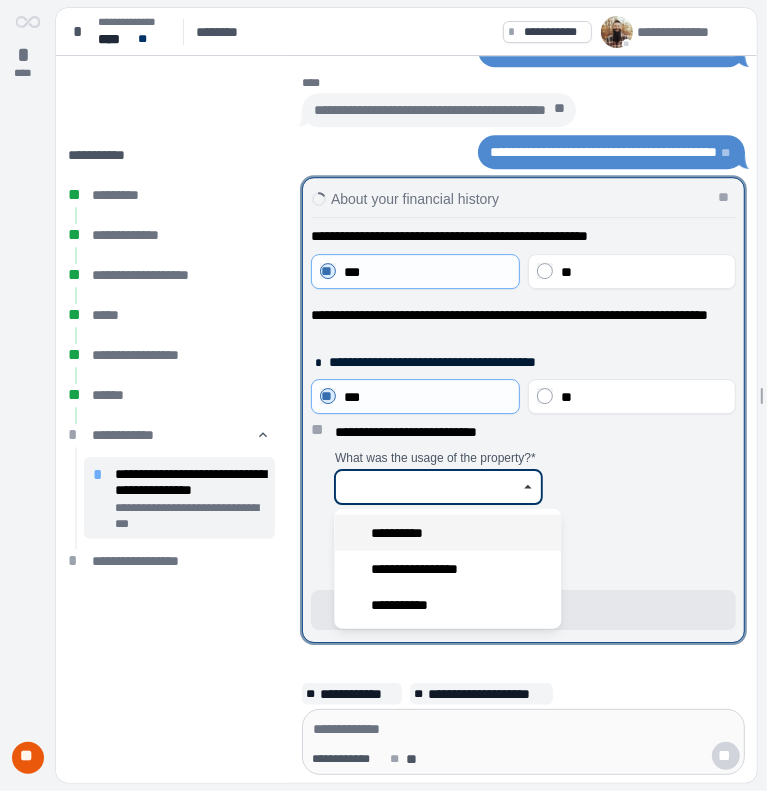 click on "**********" at bounding box center [405, 533] 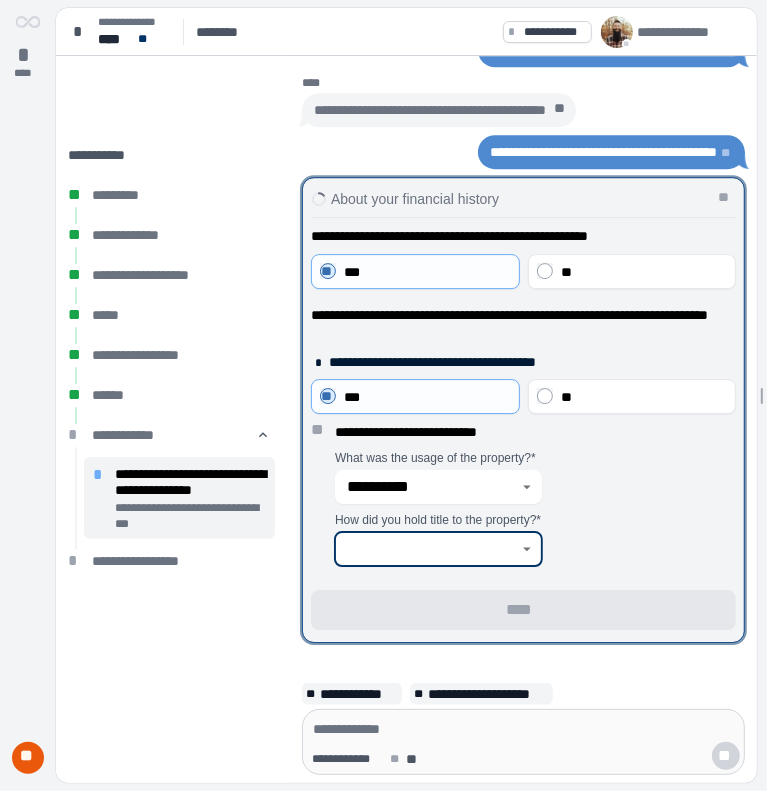 click at bounding box center (427, 549) 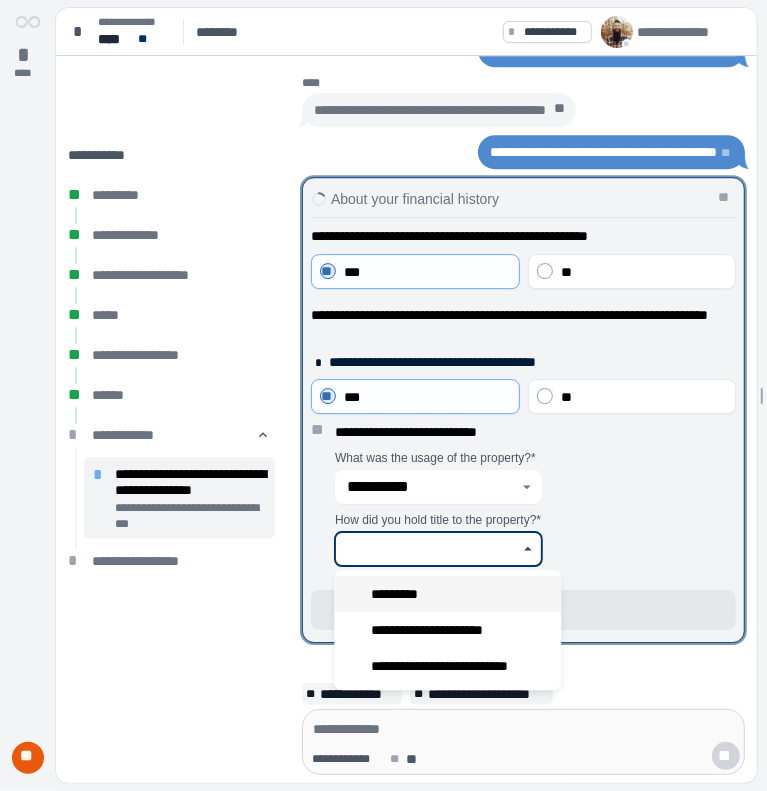 click on "*********" at bounding box center [447, 594] 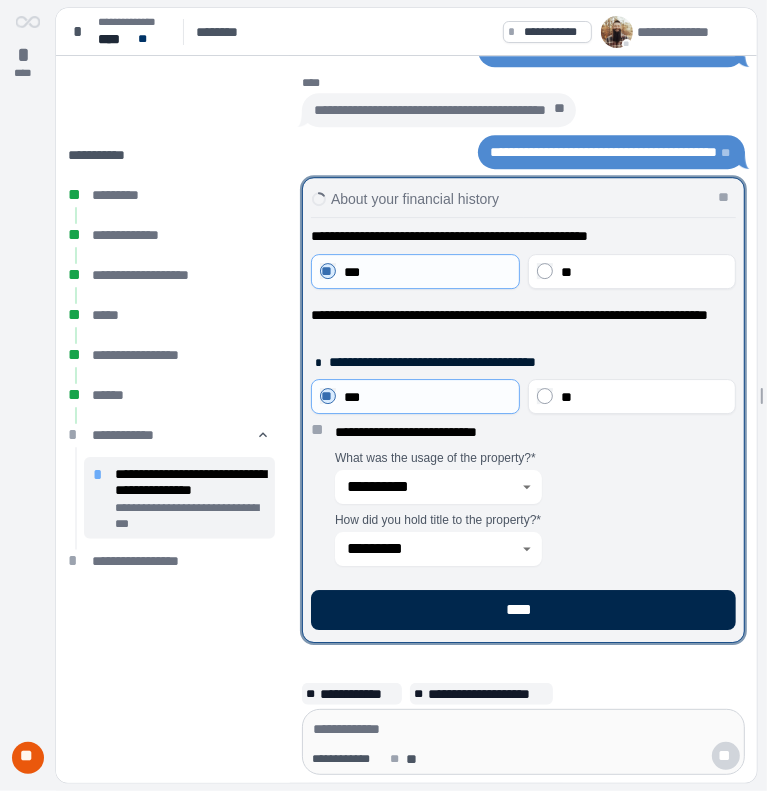 click on "****" at bounding box center (523, 610) 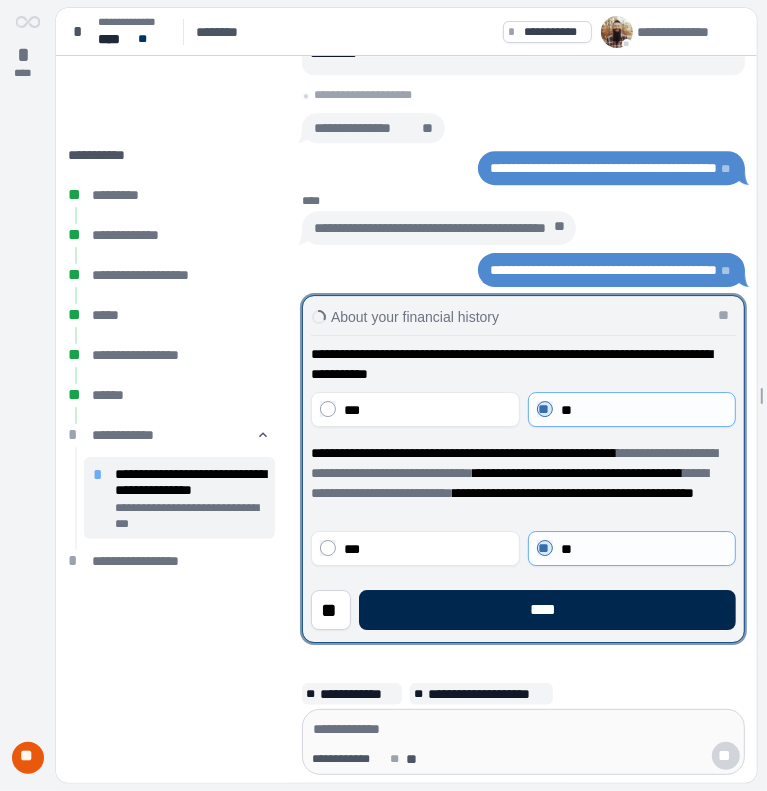 click on "****" at bounding box center (547, 610) 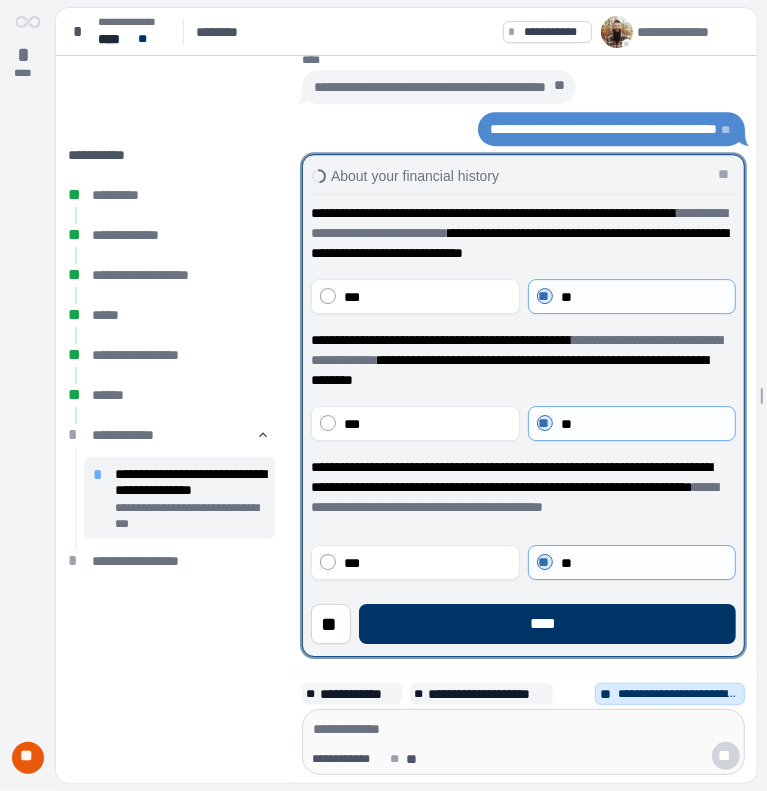 scroll, scrollTop: 0, scrollLeft: 0, axis: both 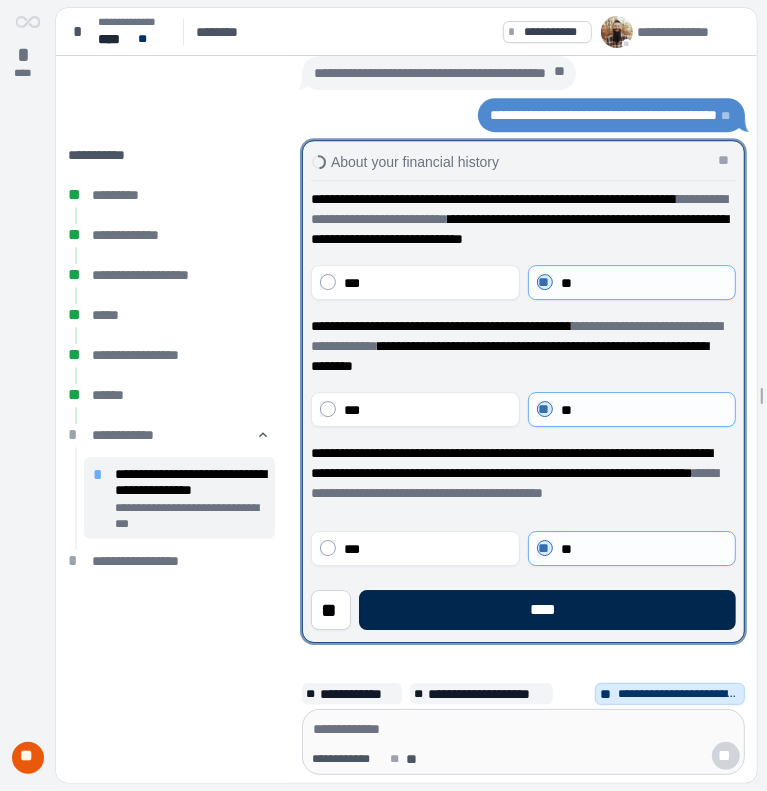 click on "****" at bounding box center (547, 610) 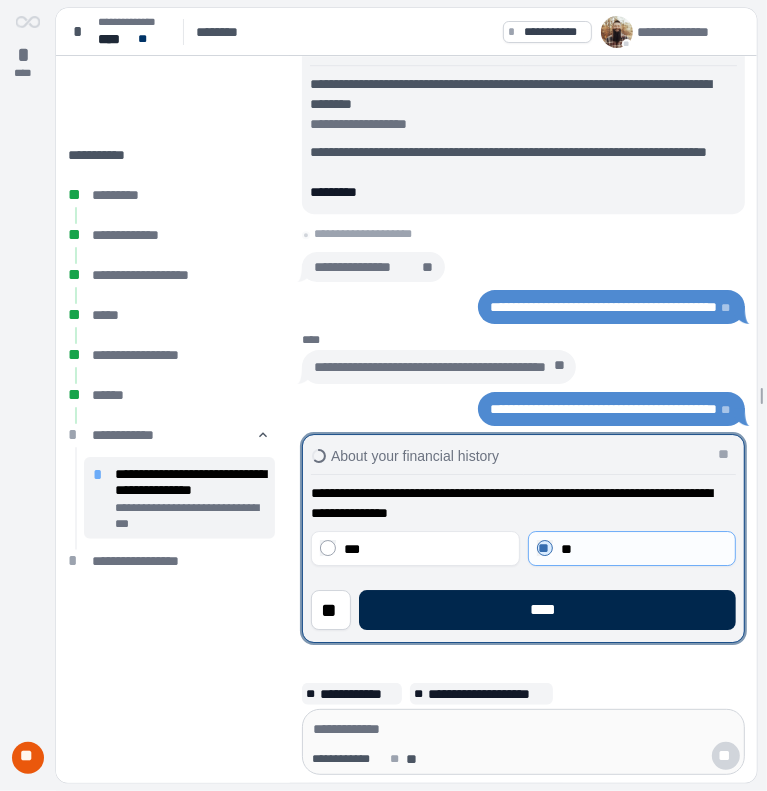 click on "****" at bounding box center [547, 610] 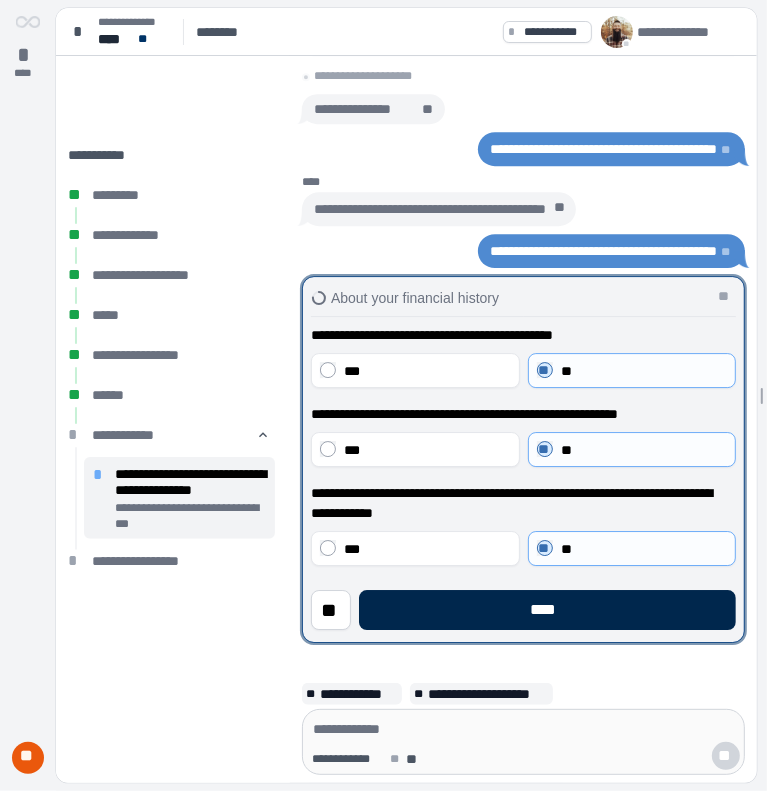 click on "****" at bounding box center [547, 610] 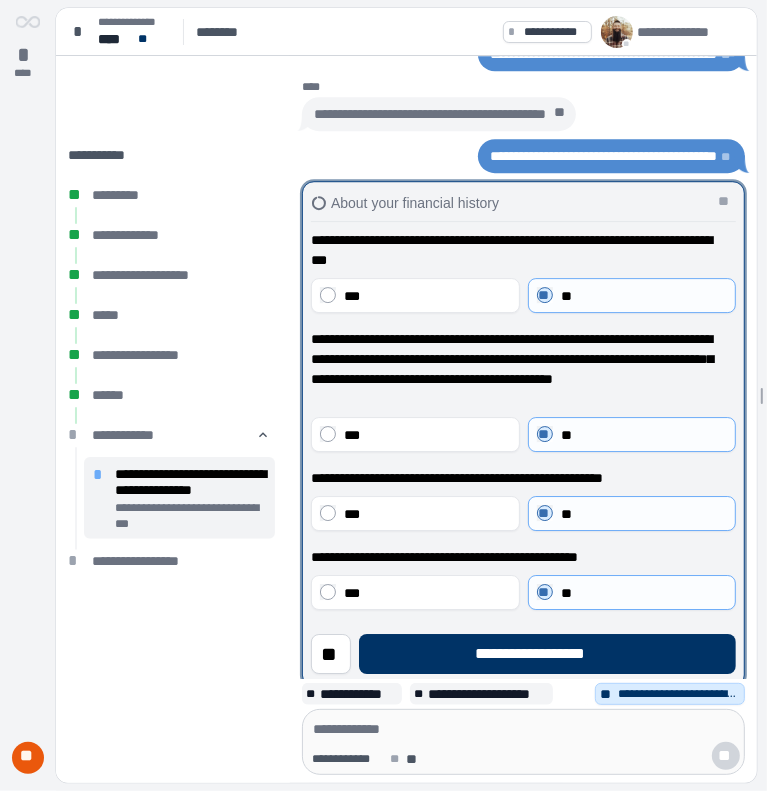 scroll, scrollTop: 0, scrollLeft: 0, axis: both 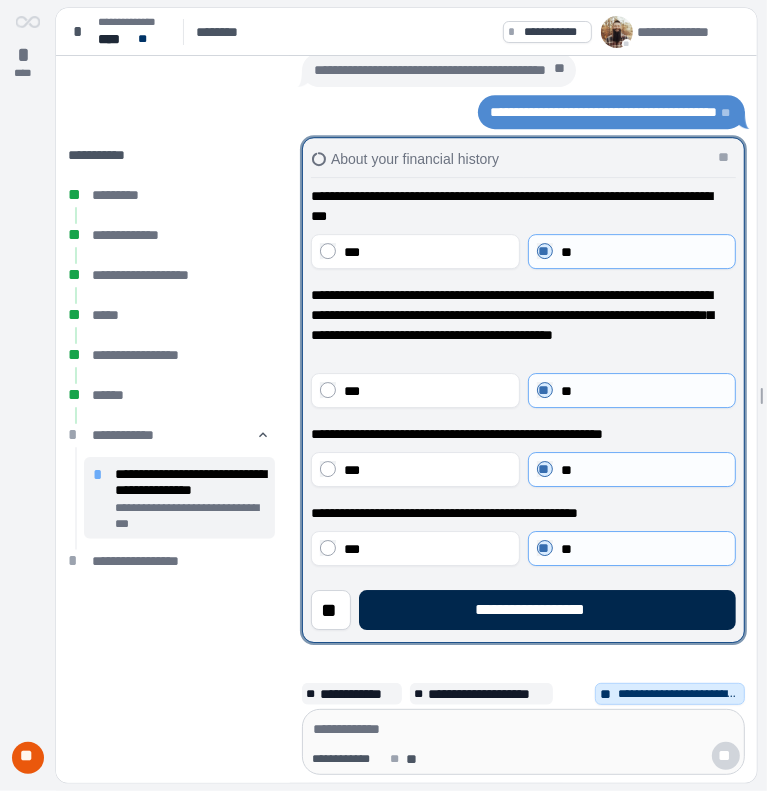 click on "**********" at bounding box center (547, 610) 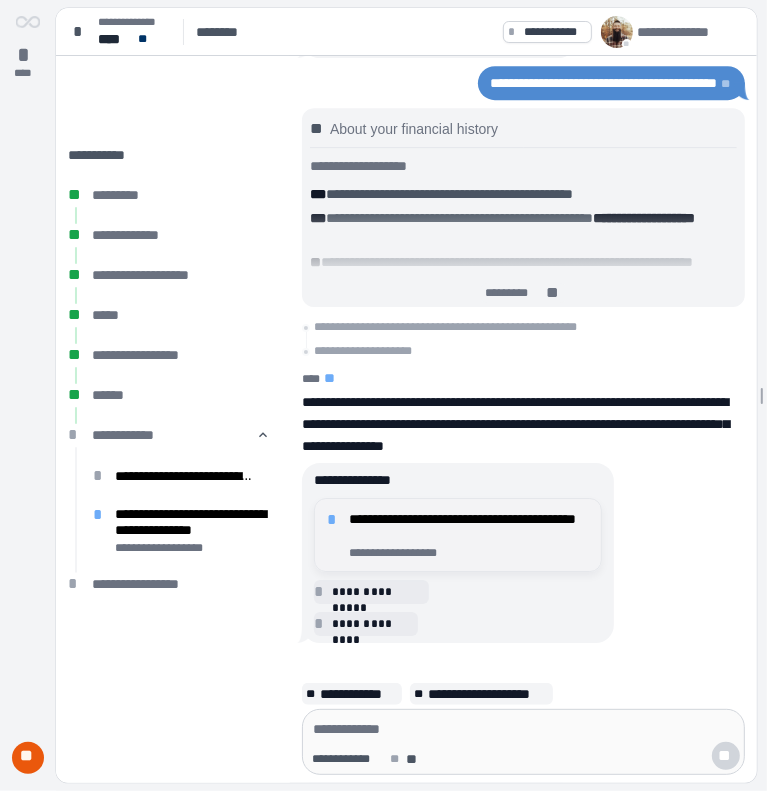 click on "**********" at bounding box center (469, 527) 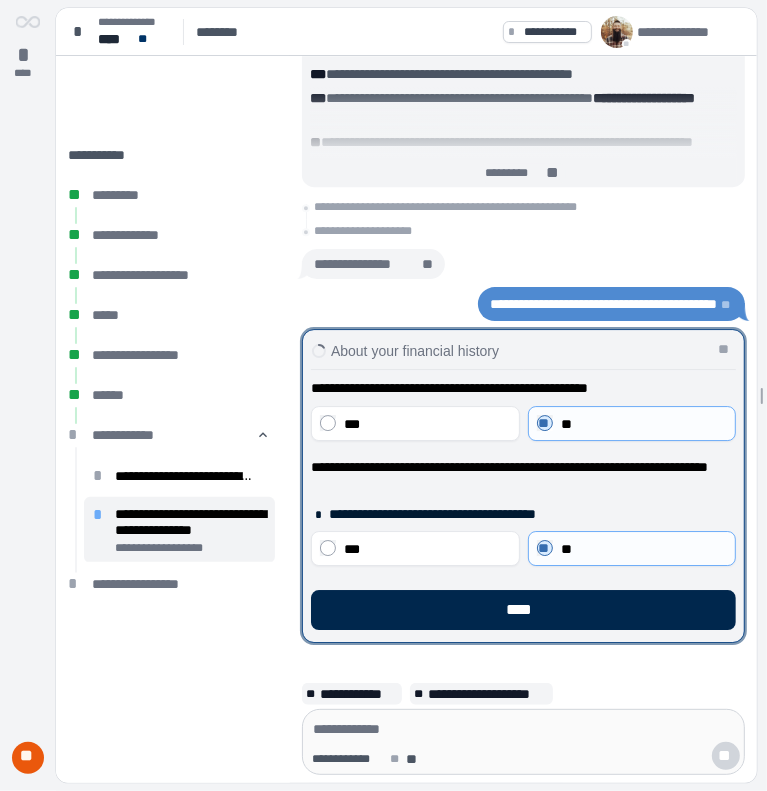 click on "****" at bounding box center [523, 610] 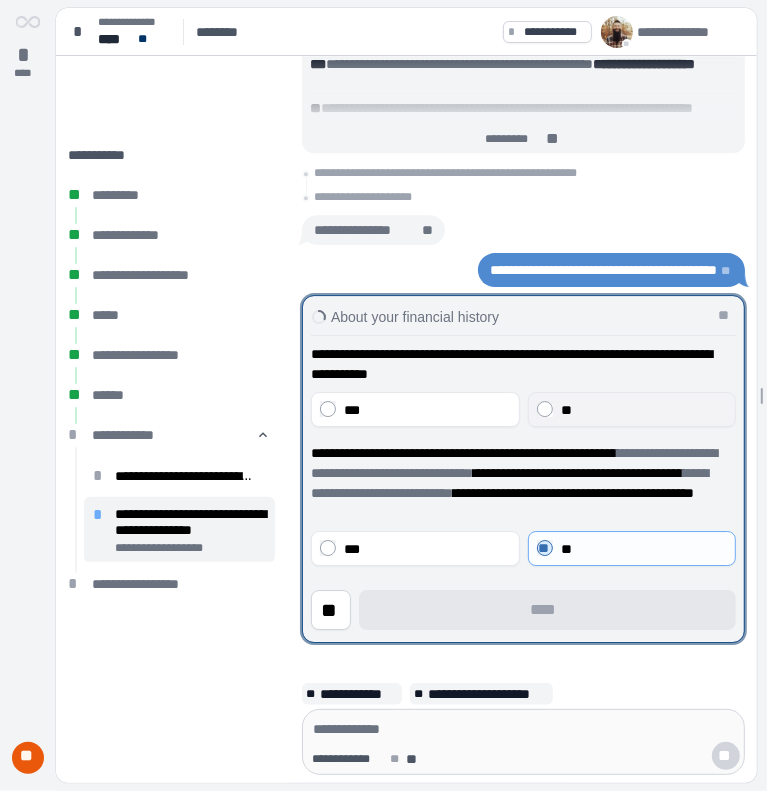 click on "**" at bounding box center [631, 409] 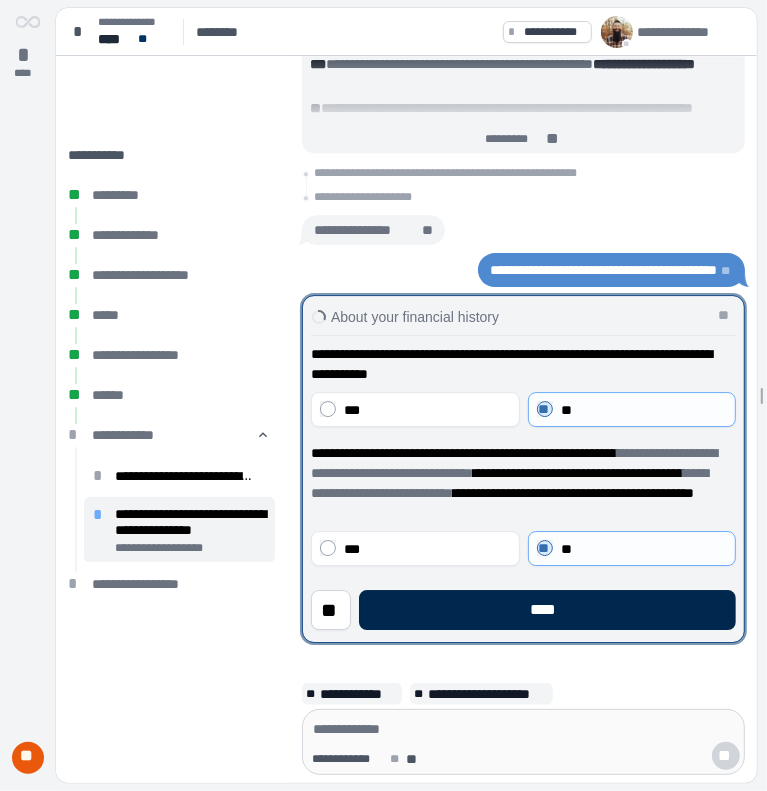 click on "****" at bounding box center [547, 610] 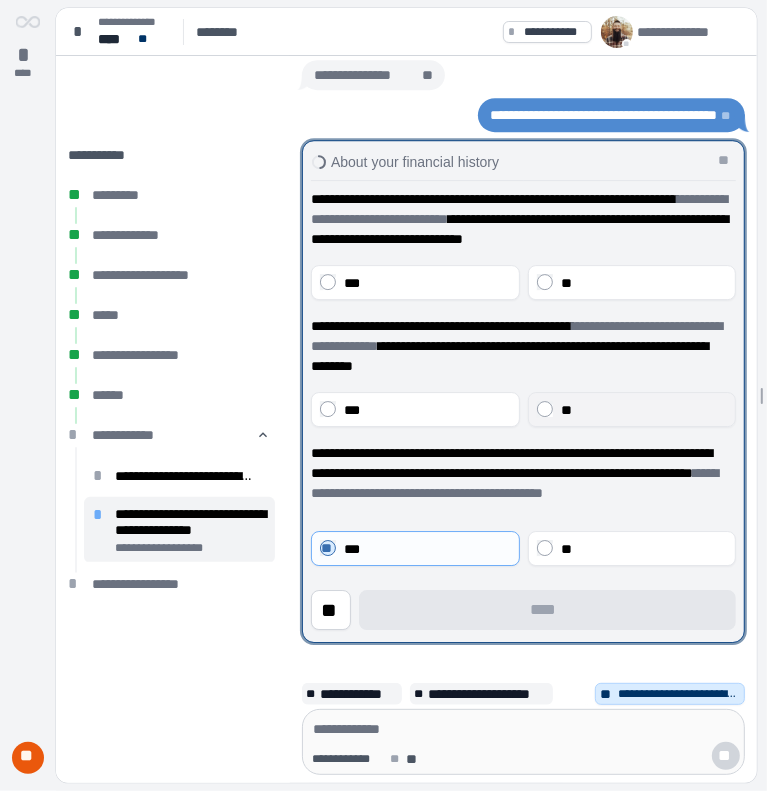 click on "**" at bounding box center (631, 409) 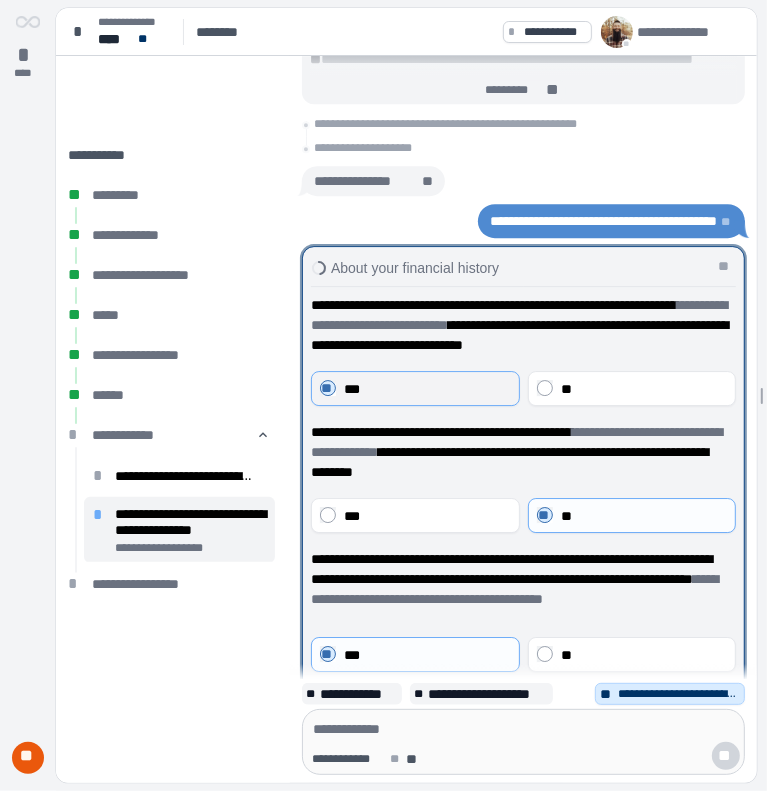 scroll, scrollTop: 0, scrollLeft: 0, axis: both 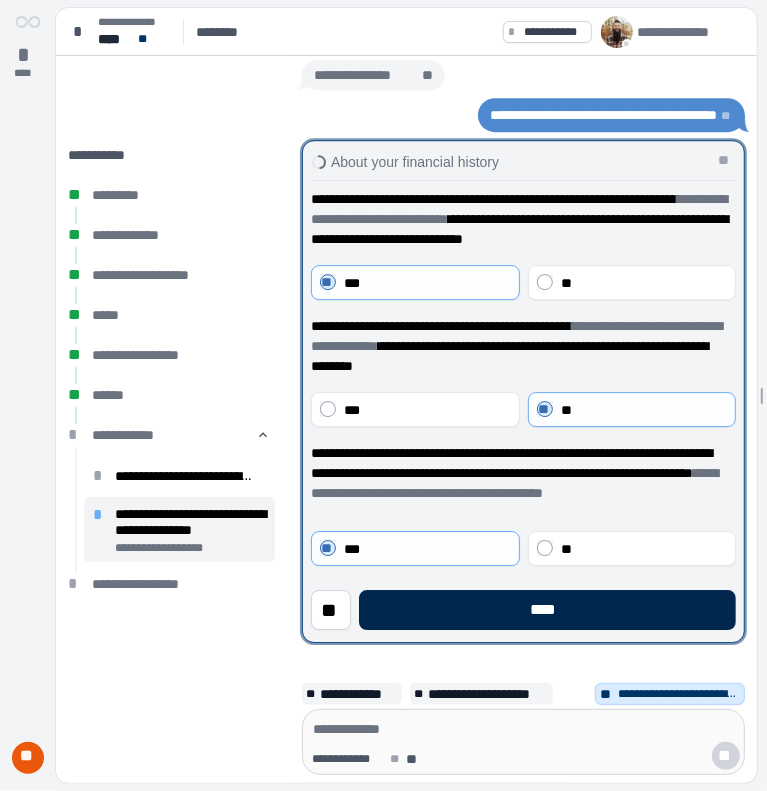 click on "****" at bounding box center [547, 610] 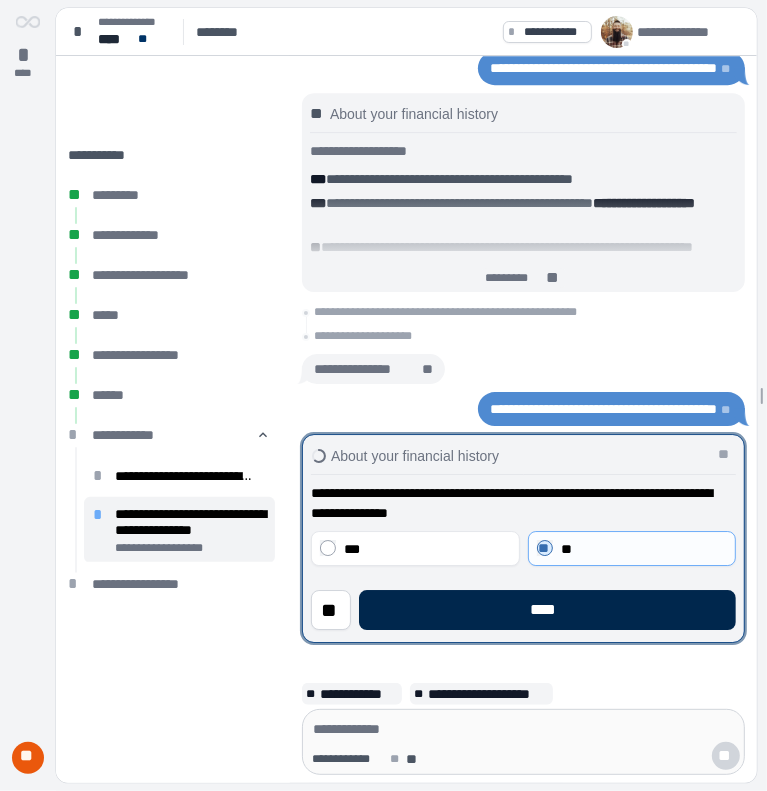 click on "****" at bounding box center [547, 610] 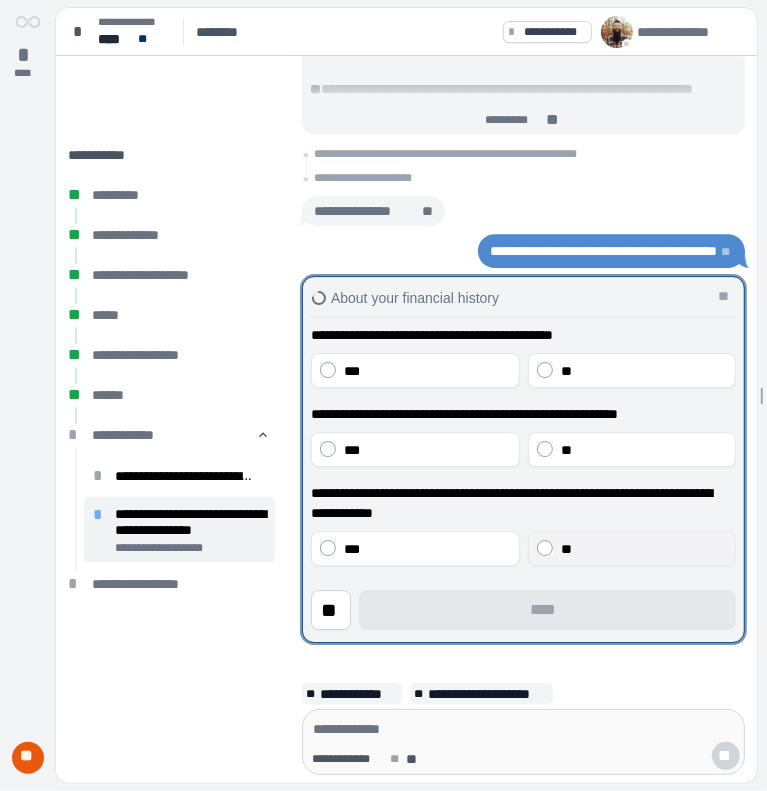 click on "**" at bounding box center [631, 548] 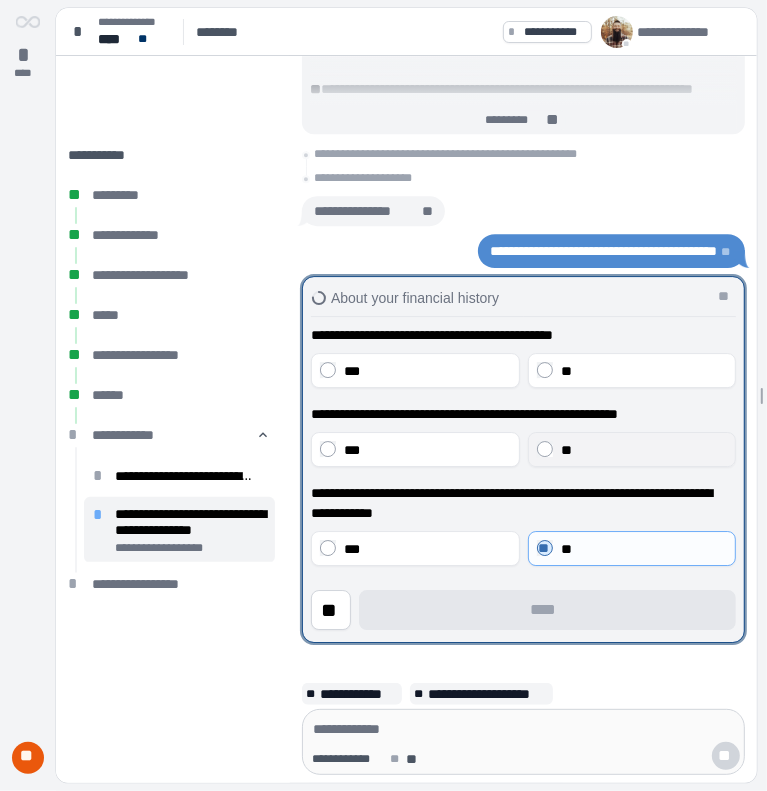 click on "**" at bounding box center (631, 449) 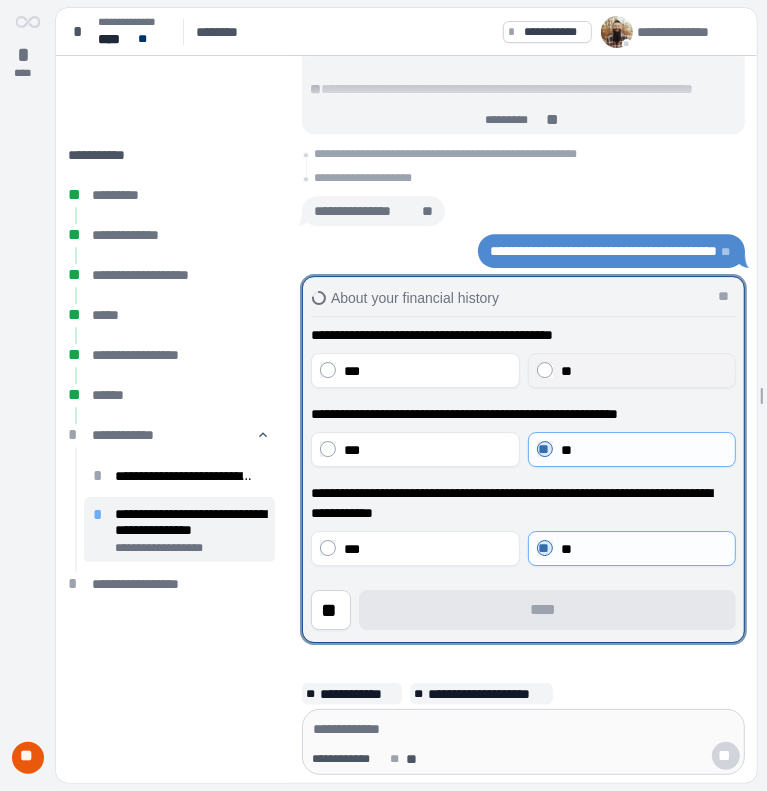 click on "**" at bounding box center [631, 370] 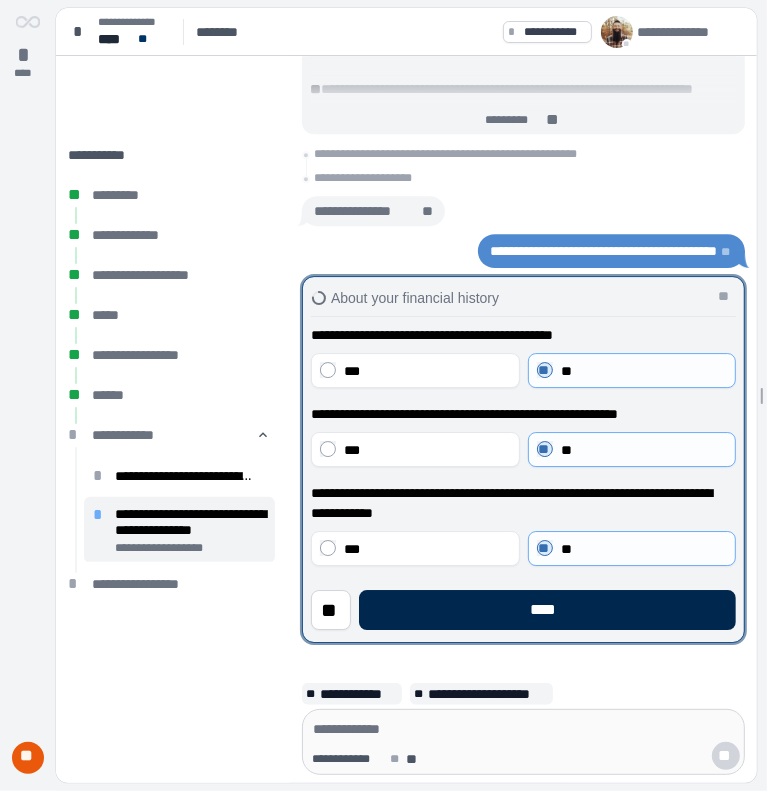 click on "****" at bounding box center [547, 610] 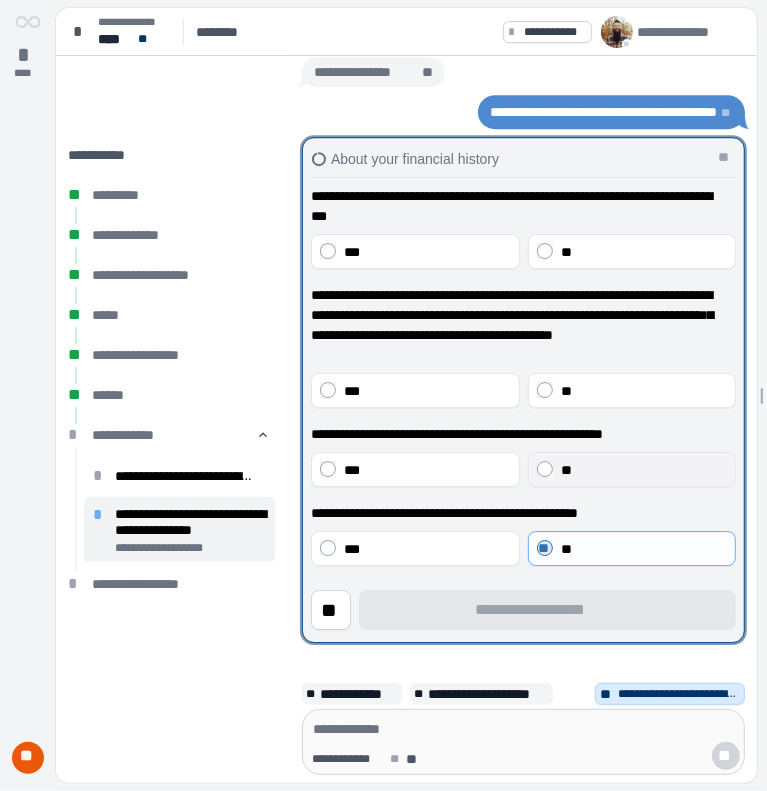 click on "**" at bounding box center (631, 469) 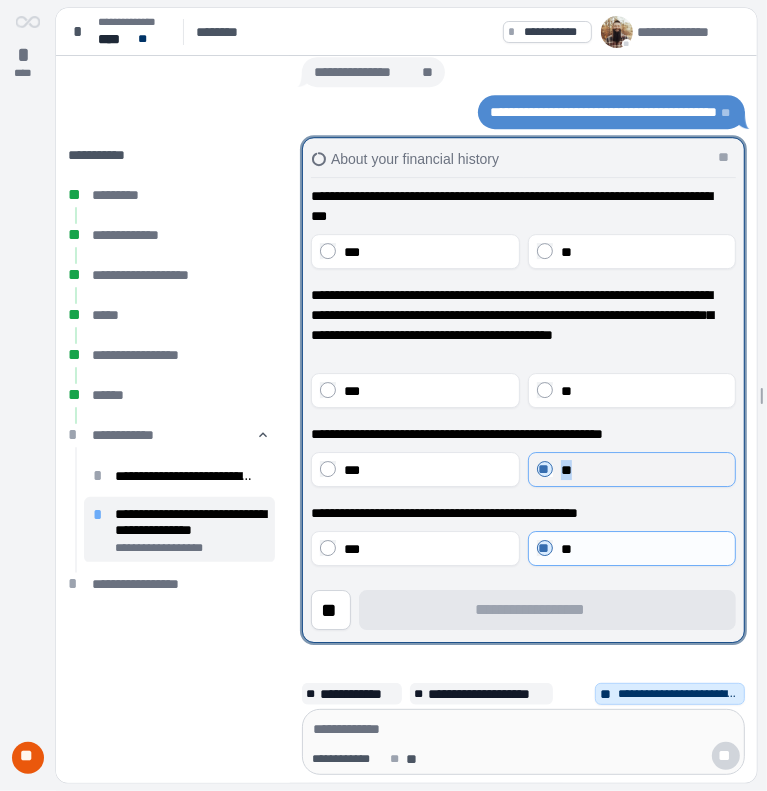 click on "** **" at bounding box center (631, 469) 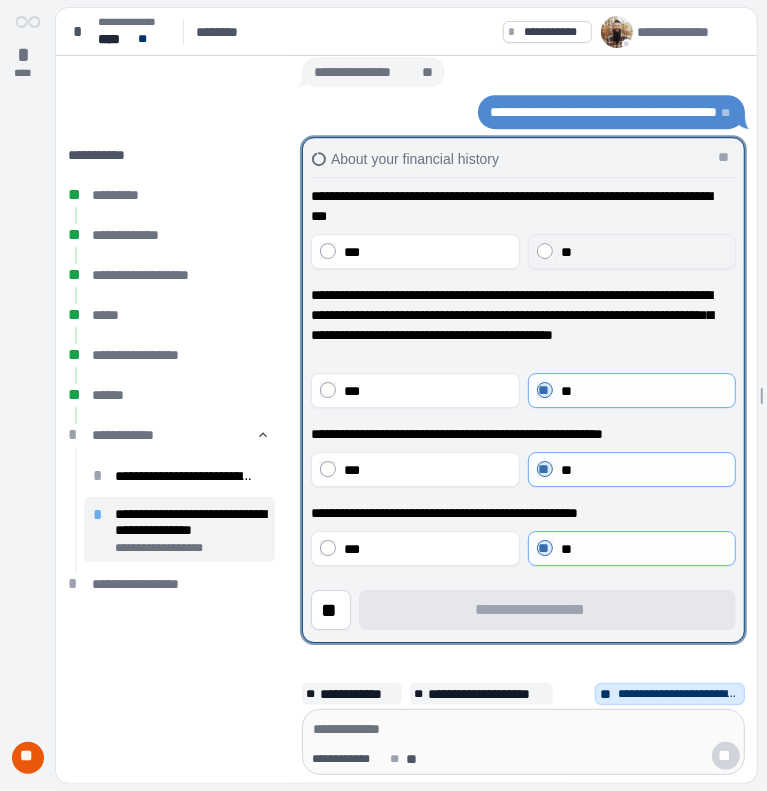 click on "**" at bounding box center [631, 251] 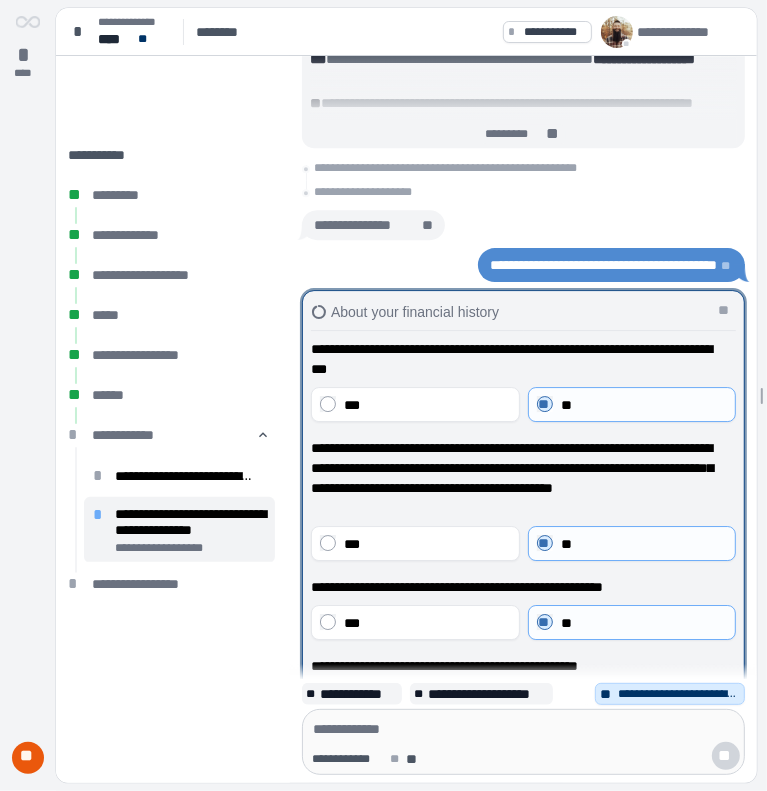 scroll, scrollTop: 0, scrollLeft: 0, axis: both 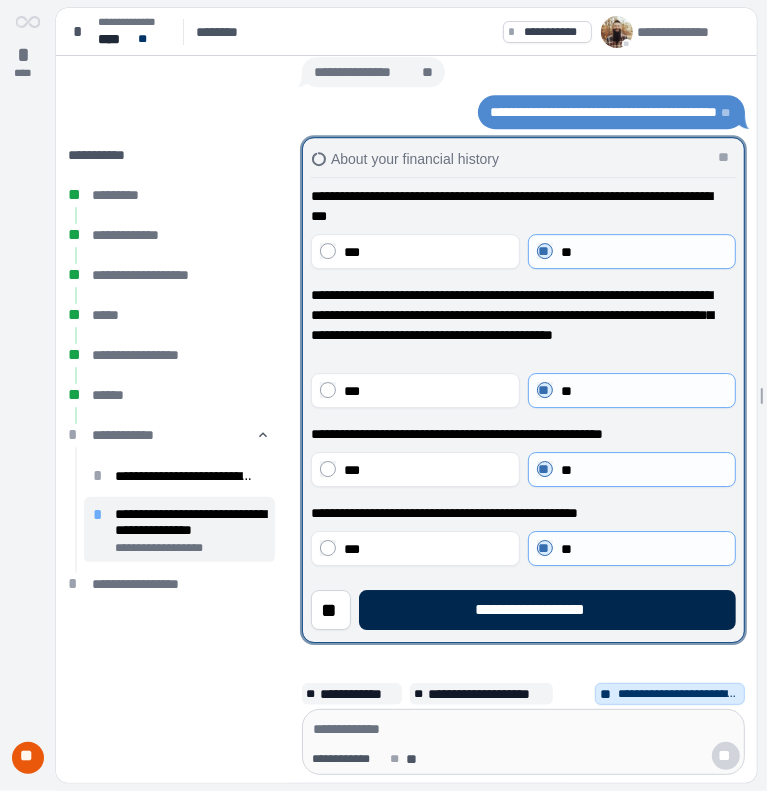 click on "**********" at bounding box center (547, 610) 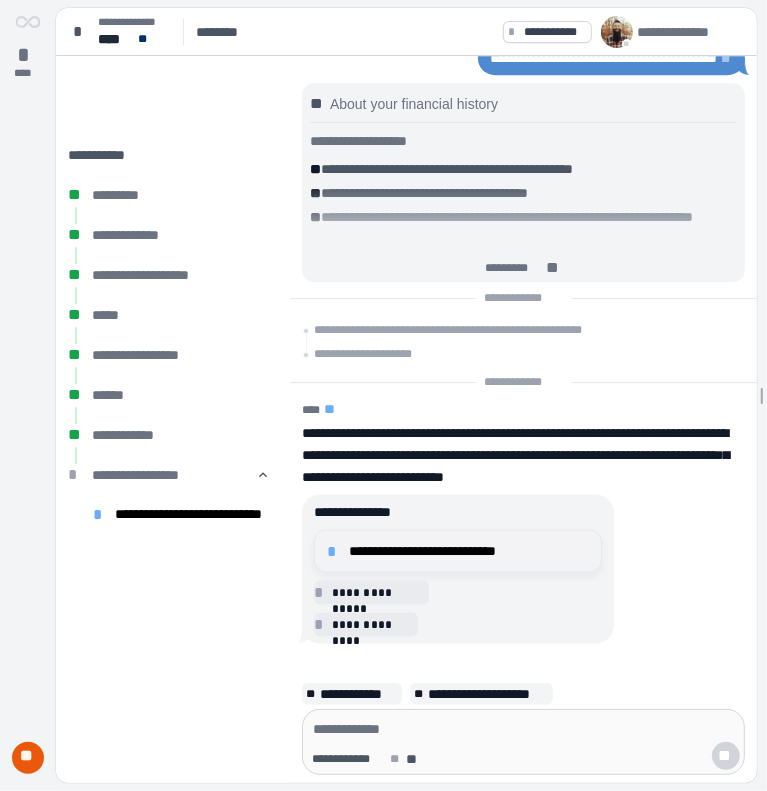 click on "**********" at bounding box center (469, 551) 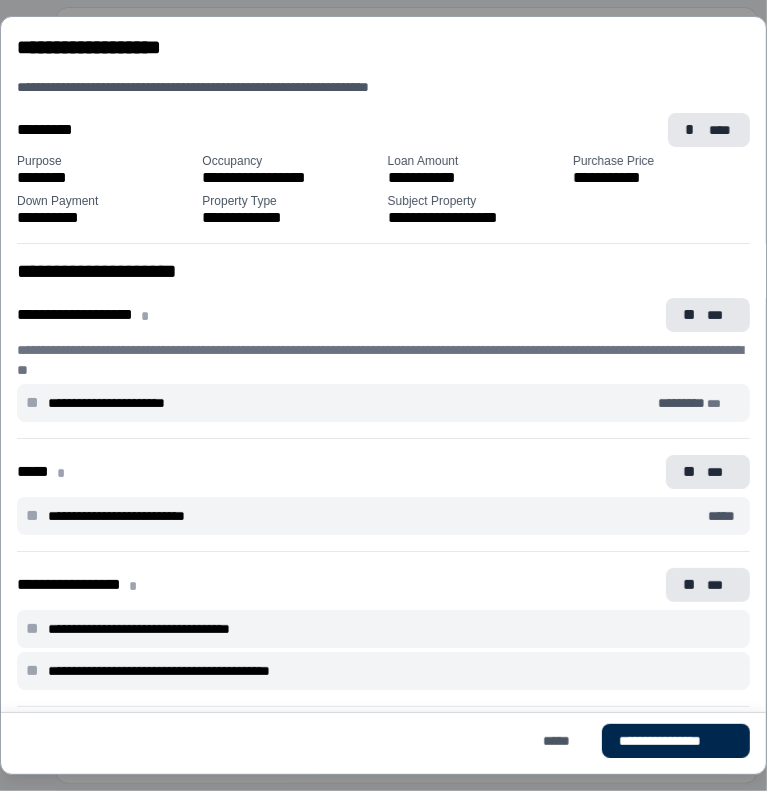 click on "**********" at bounding box center (676, 741) 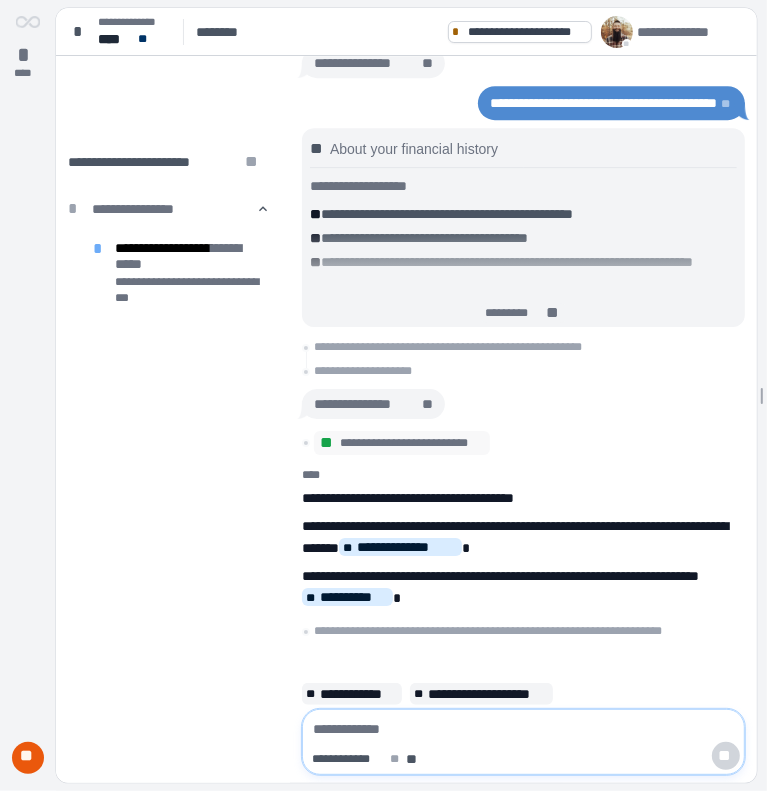 click at bounding box center [523, 729] 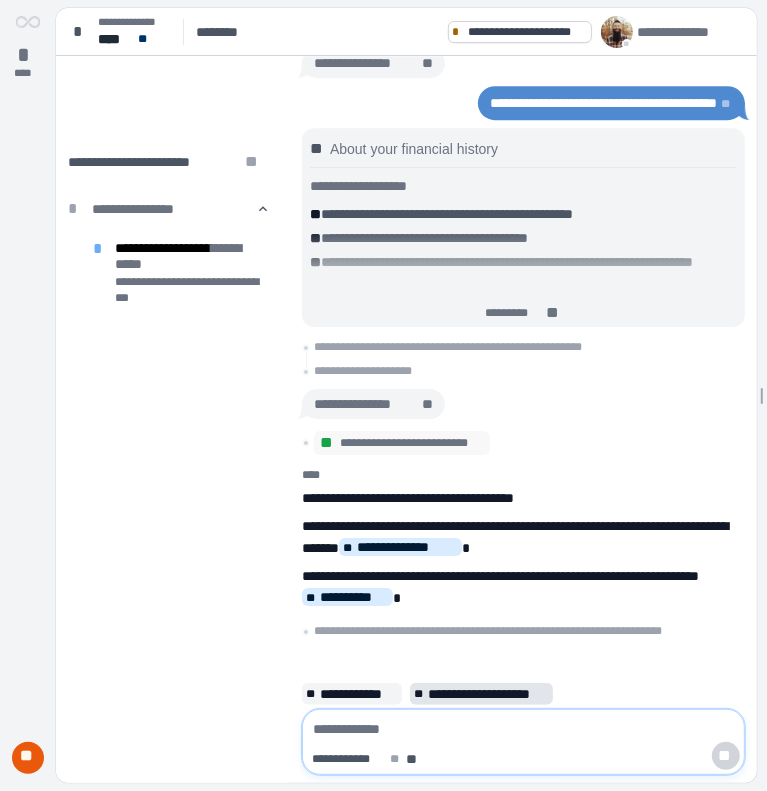 click on "**********" at bounding box center (488, 694) 